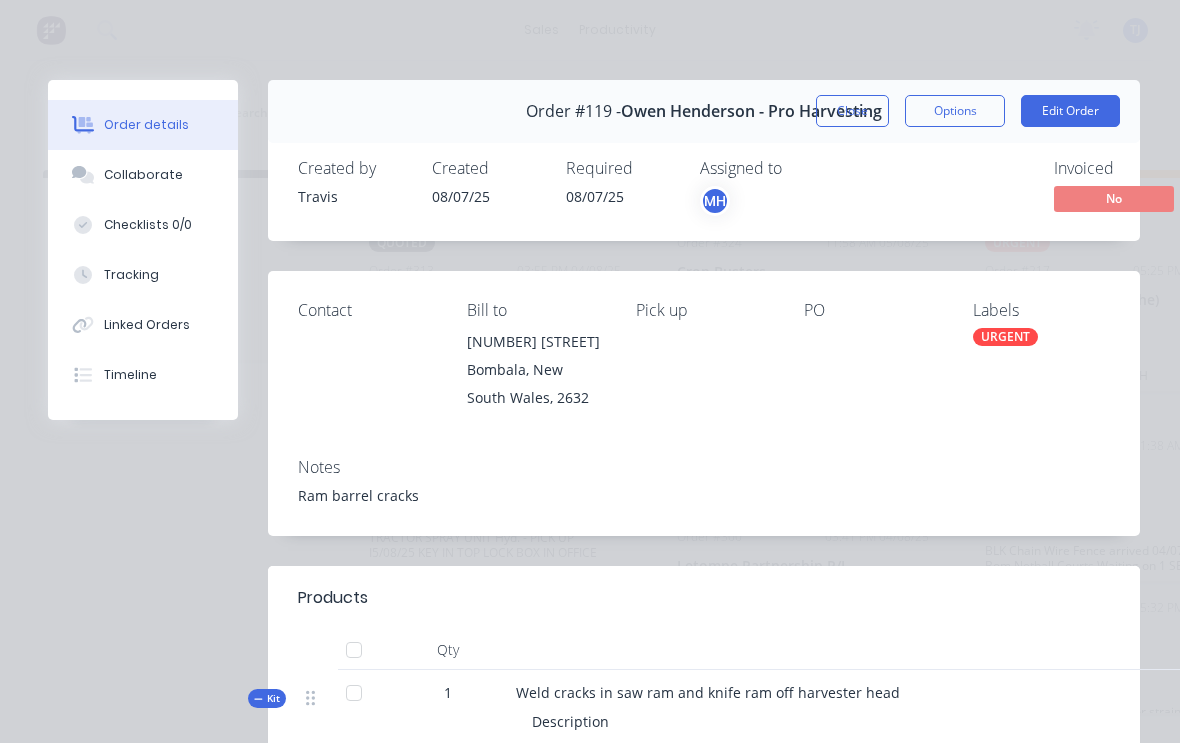 scroll, scrollTop: 3, scrollLeft: 657, axis: both 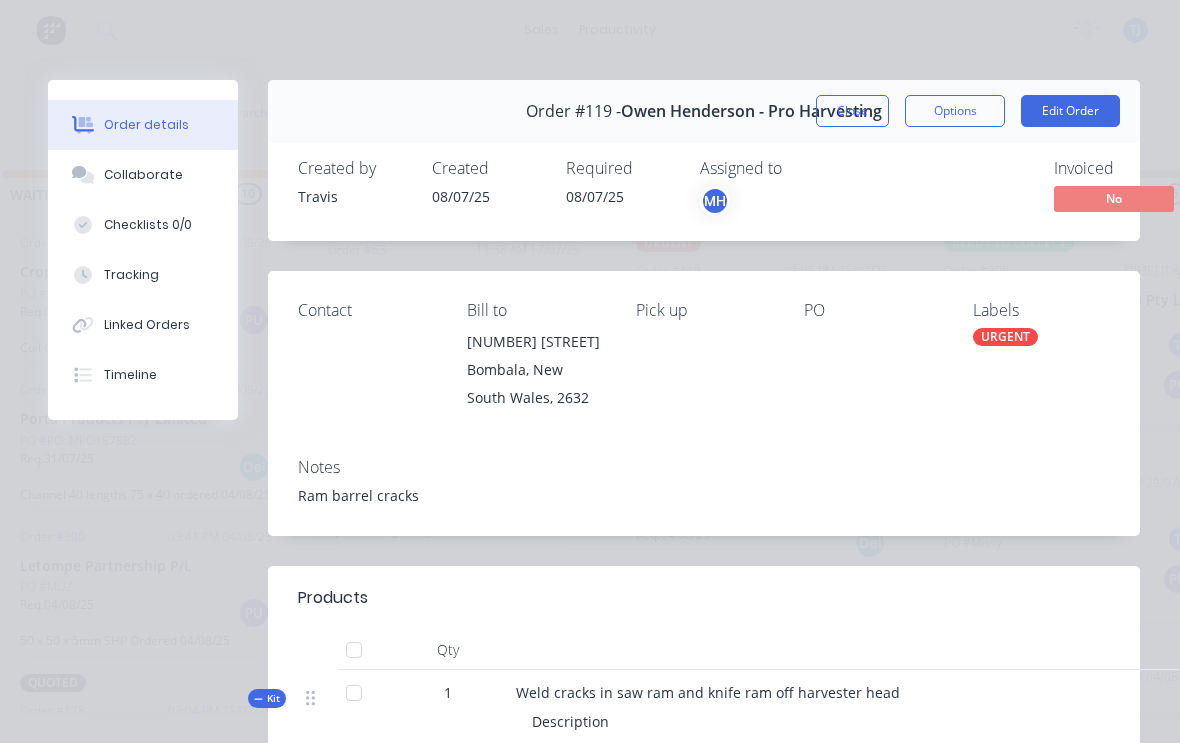 click on "Edit Order" at bounding box center (1070, 111) 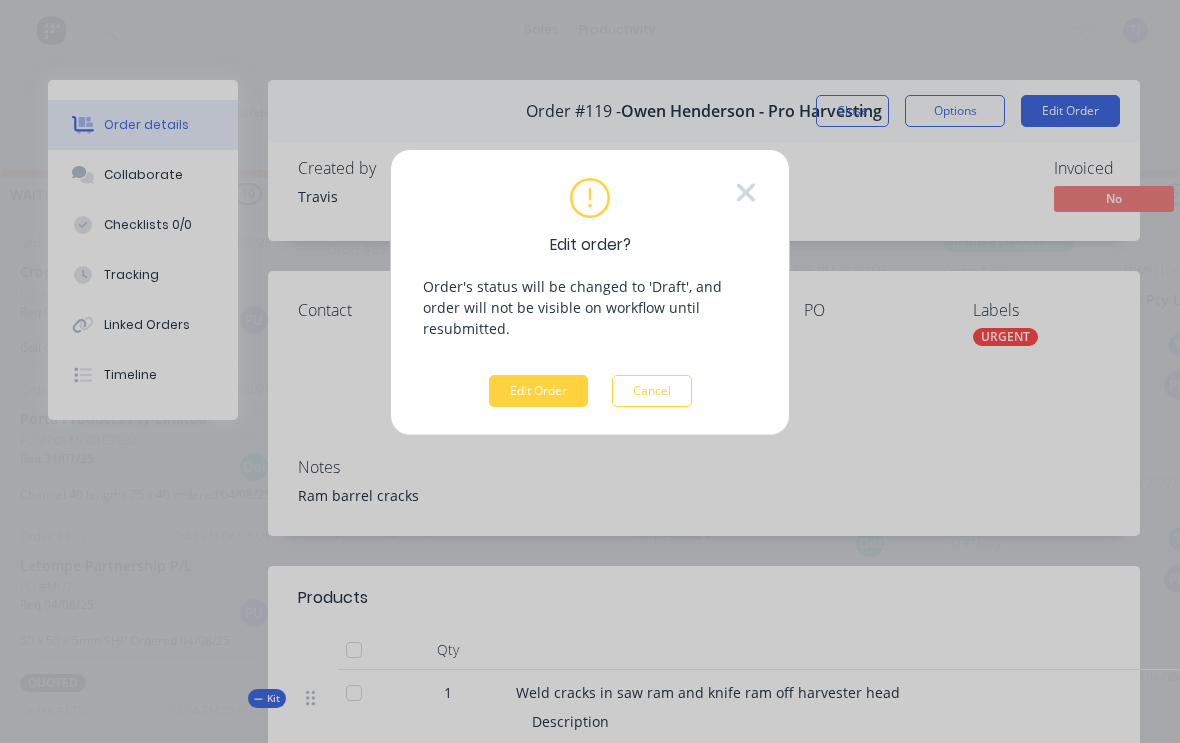 click on "Edit Order" at bounding box center (538, 391) 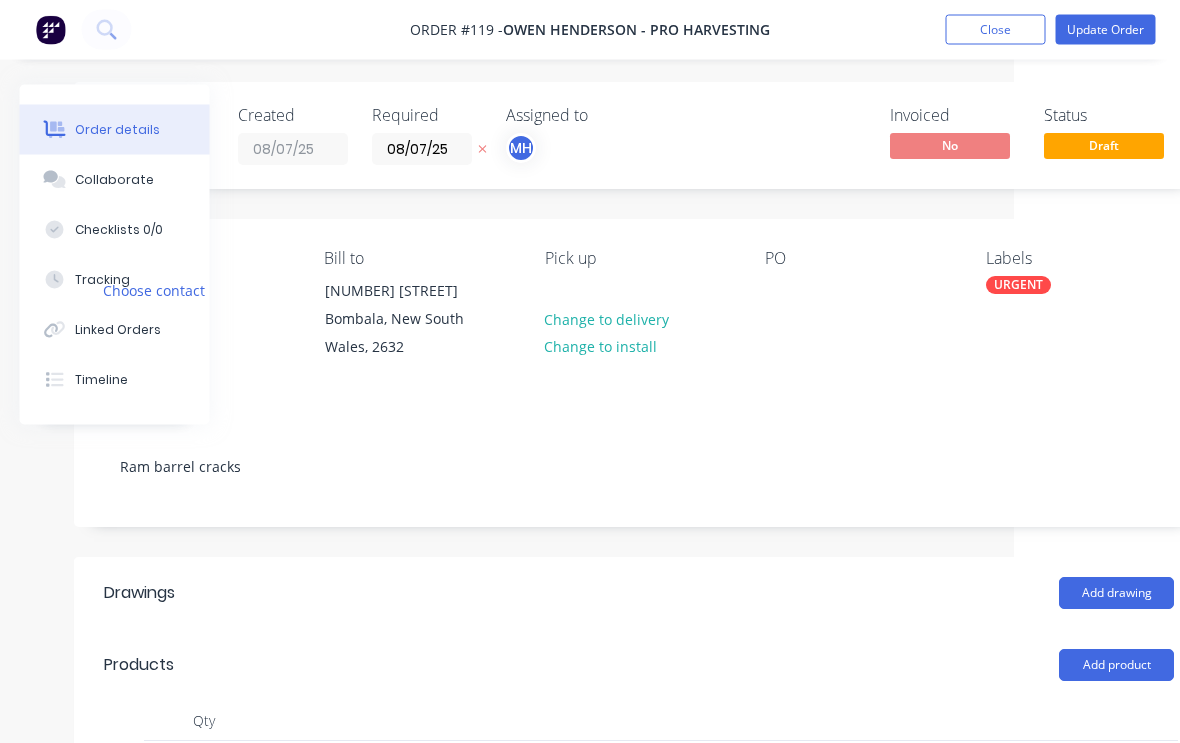 scroll, scrollTop: 2, scrollLeft: 210, axis: both 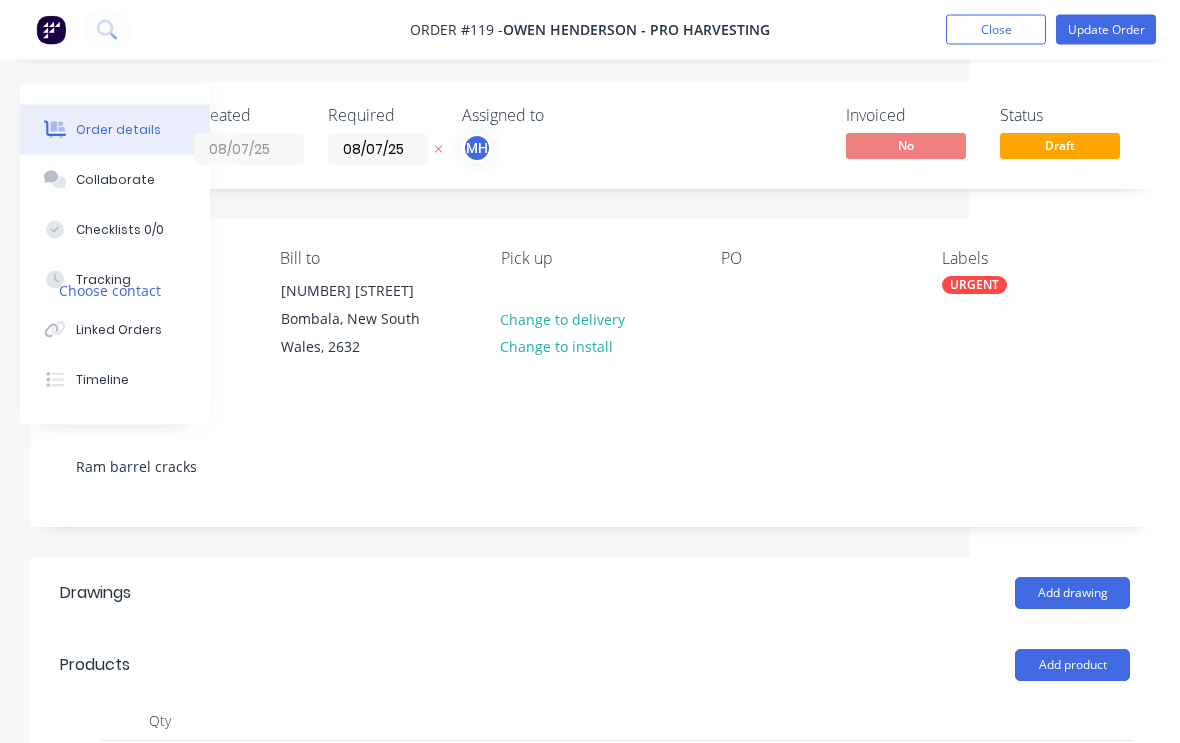 click on "URGENT" at bounding box center (974, 286) 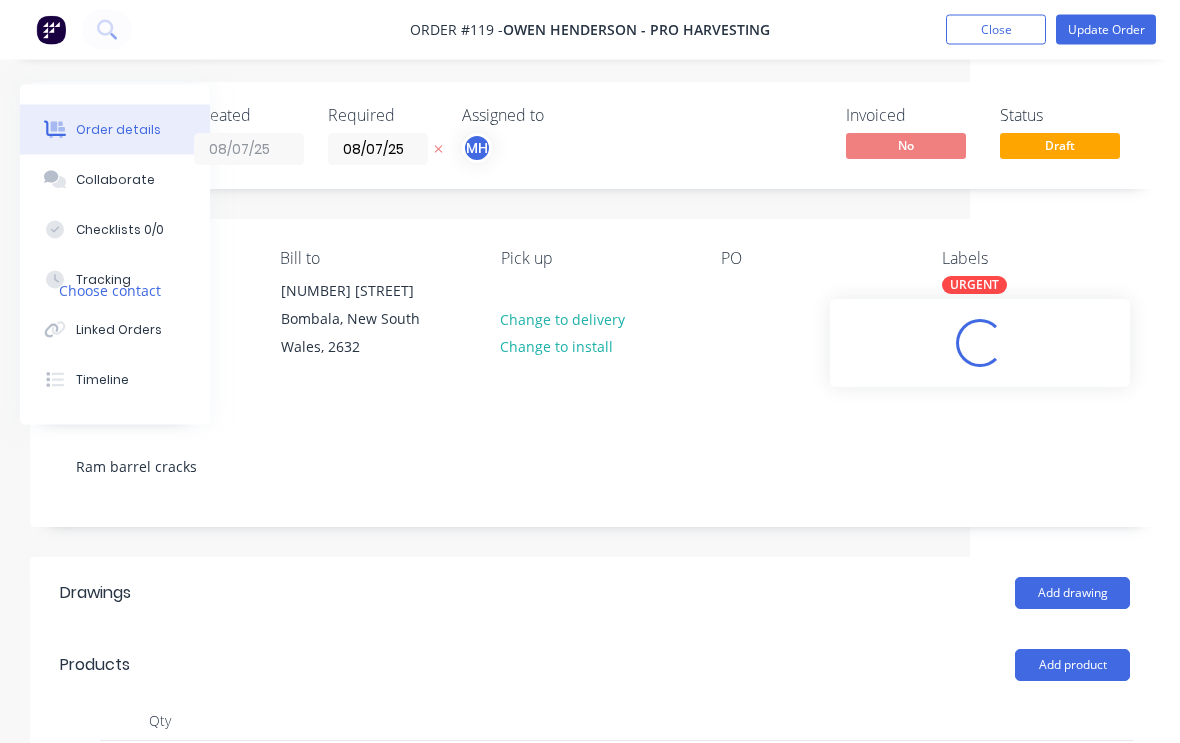 scroll, scrollTop: 3, scrollLeft: 210, axis: both 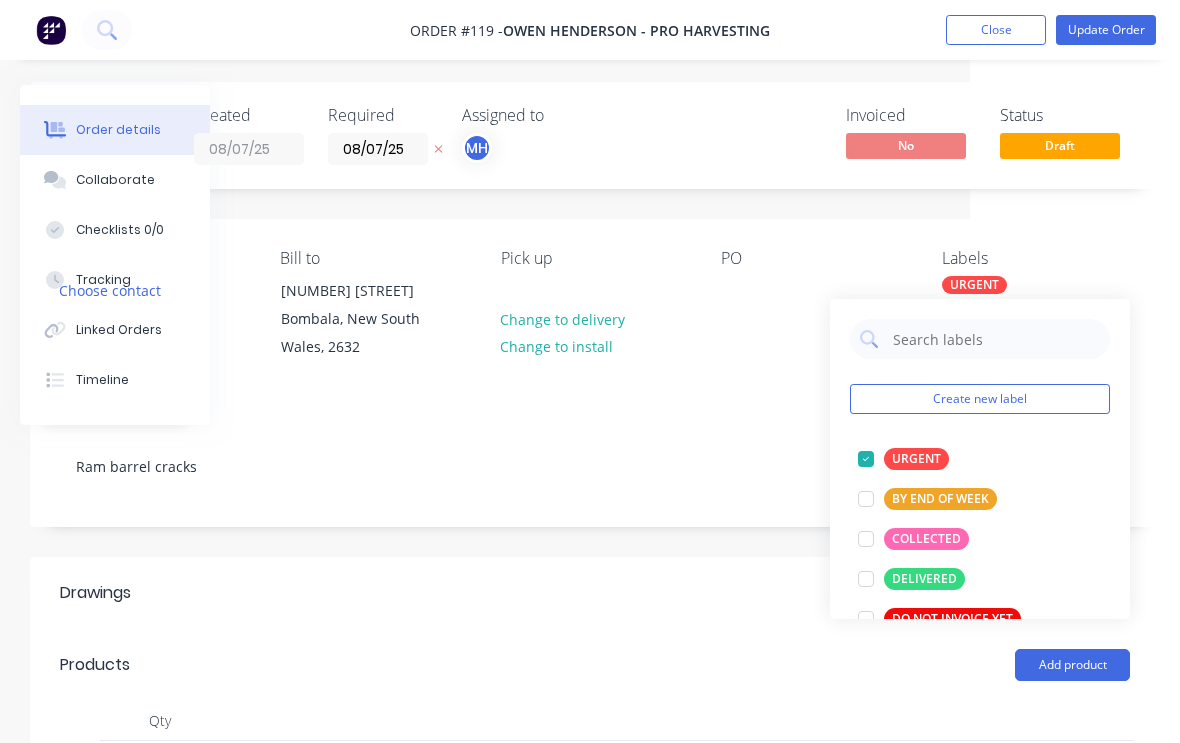 click at bounding box center [866, 459] 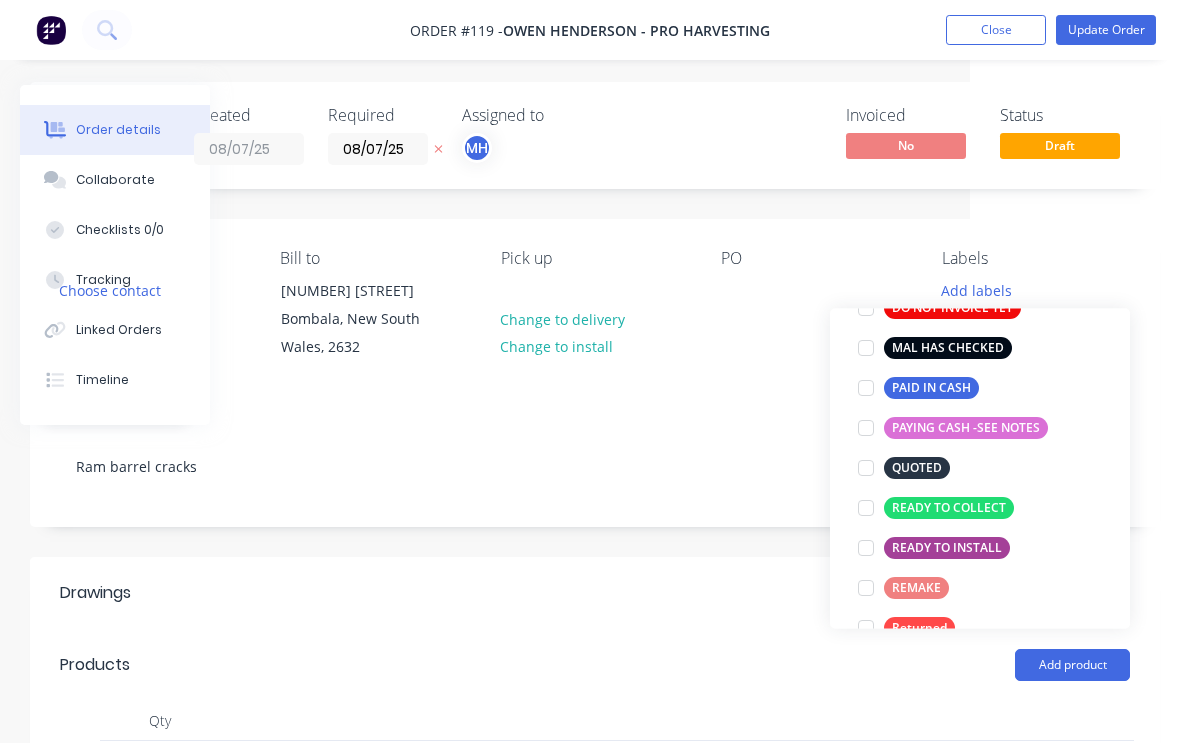 scroll, scrollTop: 286, scrollLeft: 0, axis: vertical 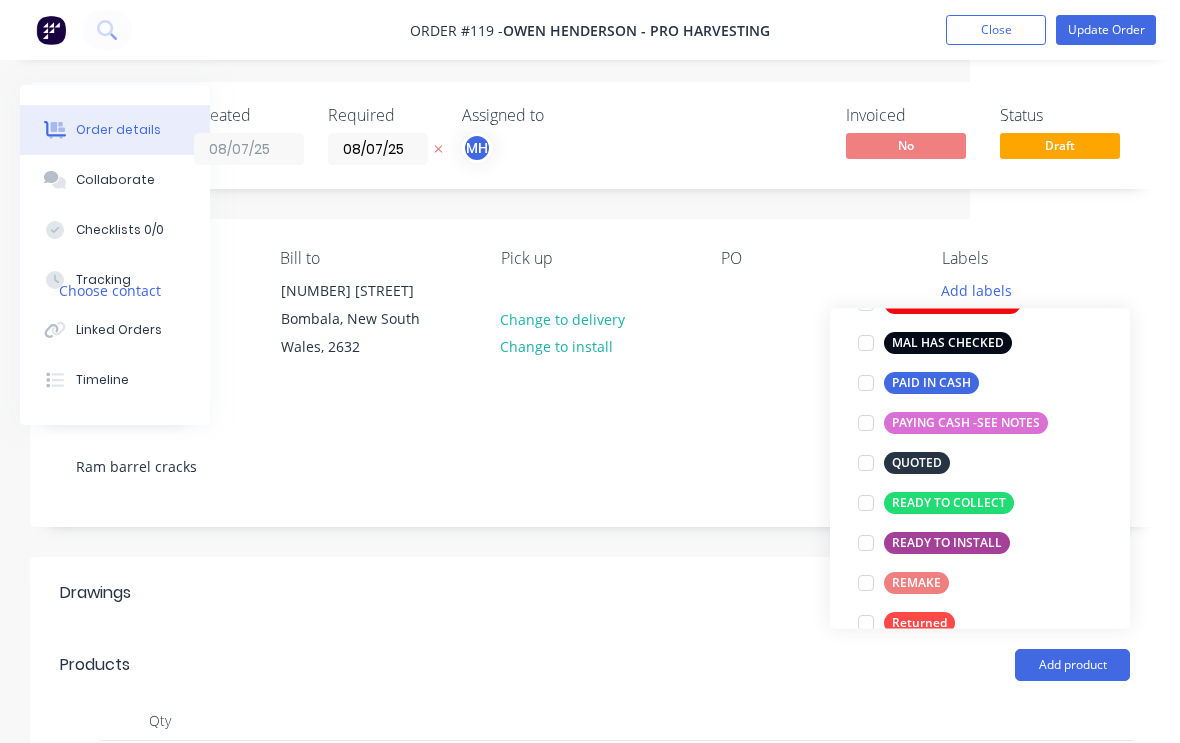 click at bounding box center (866, 503) 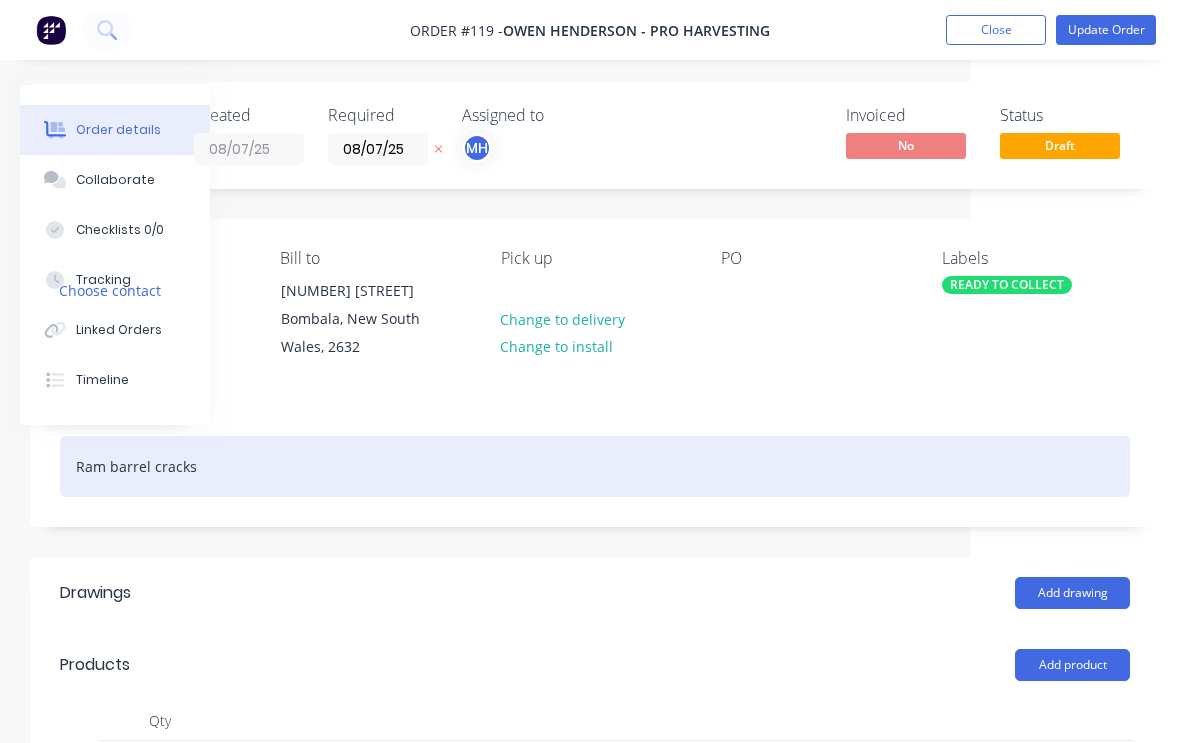 click on "Ram barrel cracks" at bounding box center [595, 466] 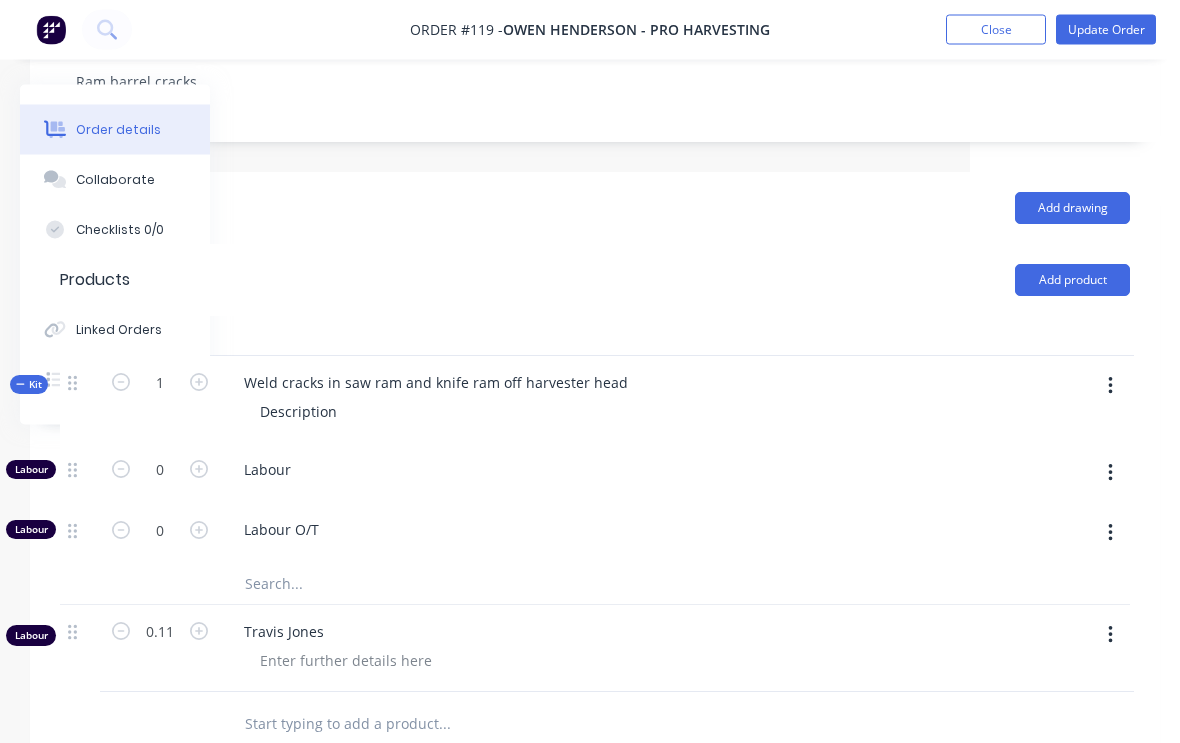 scroll, scrollTop: 388, scrollLeft: 210, axis: both 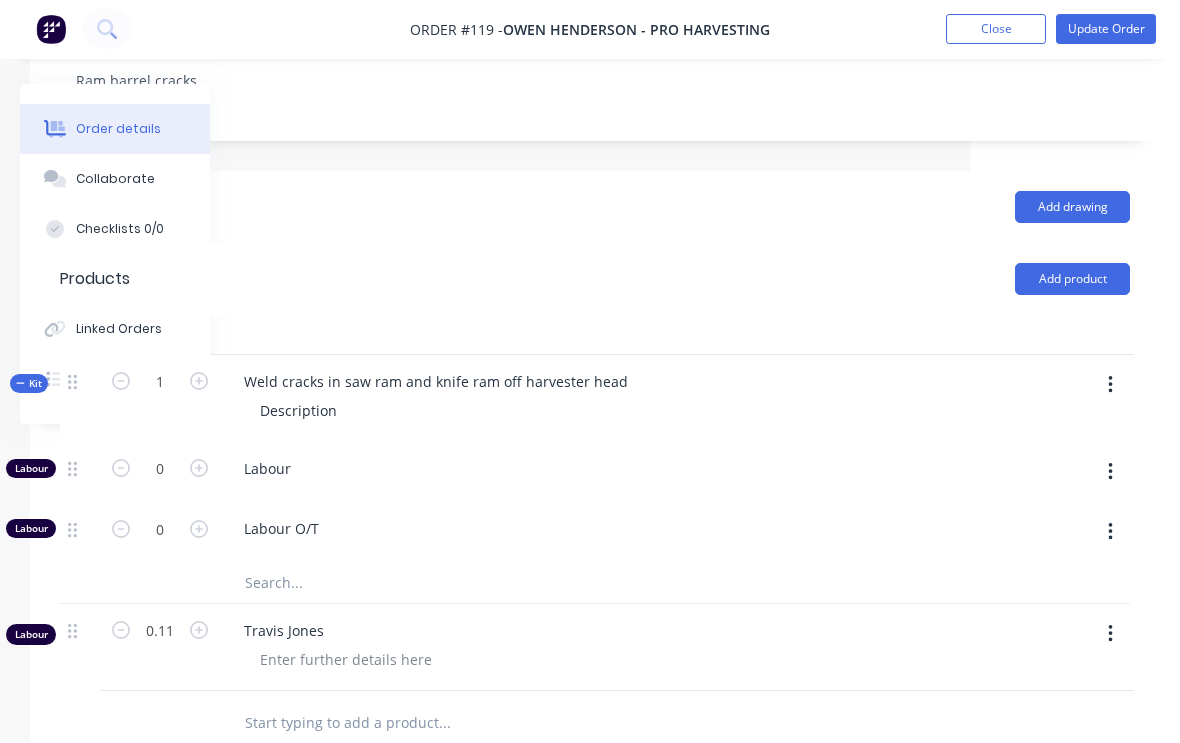 click 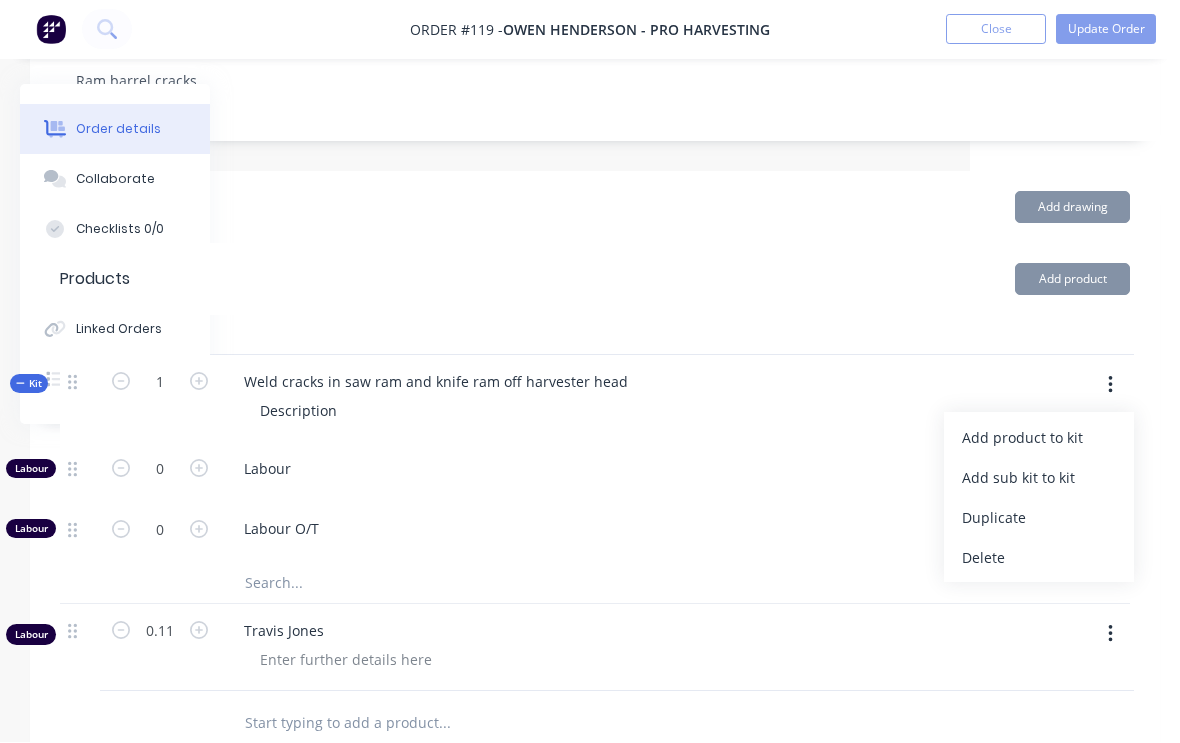 scroll, scrollTop: 389, scrollLeft: 210, axis: both 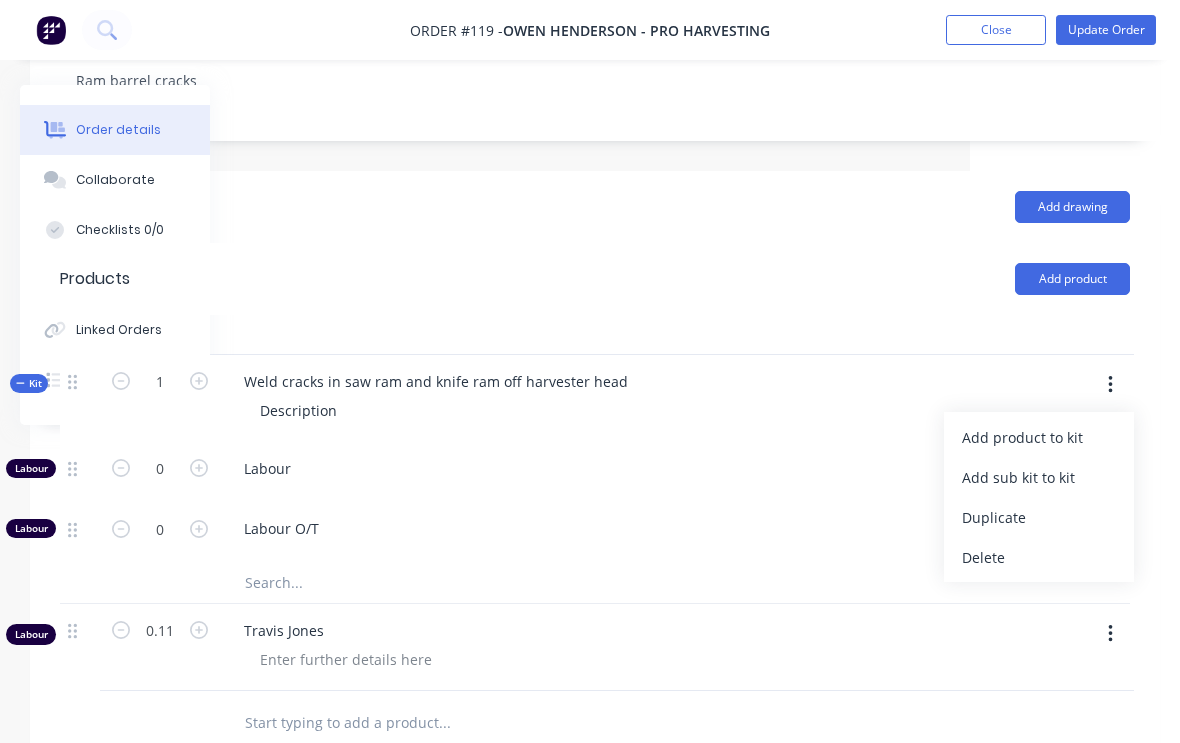 click on "Add product to kit" at bounding box center [1039, 437] 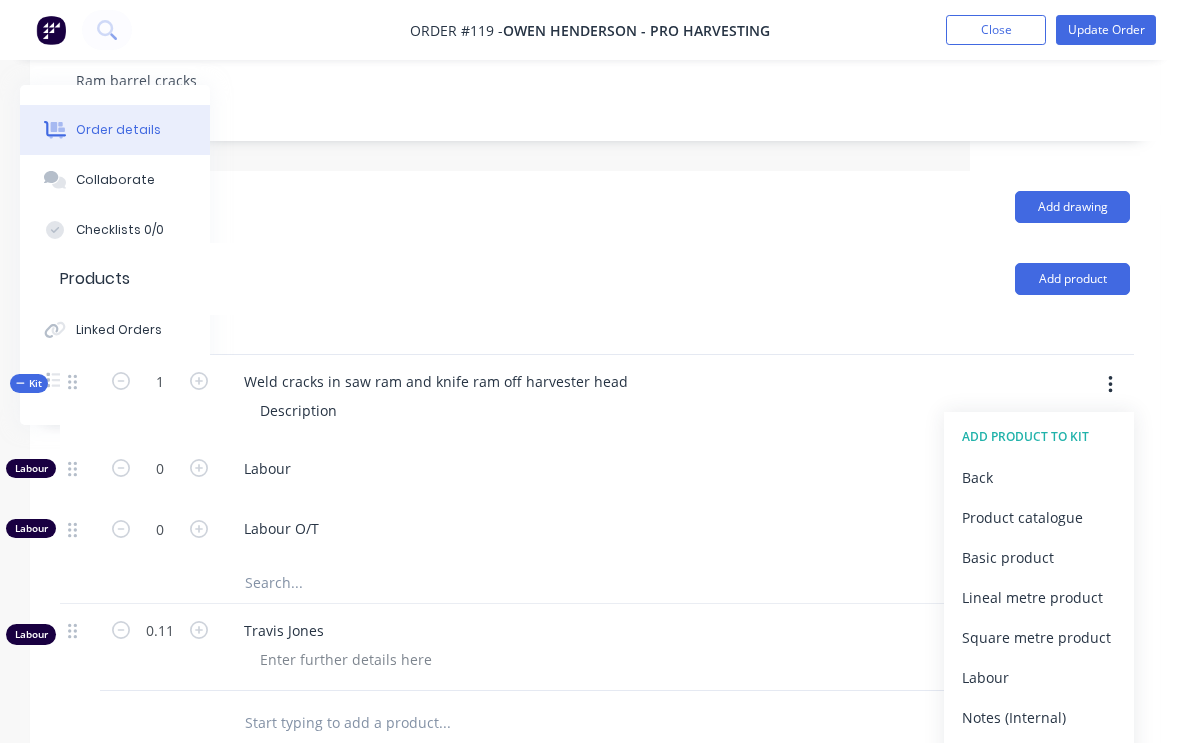 click on "Product catalogue" at bounding box center [1039, 517] 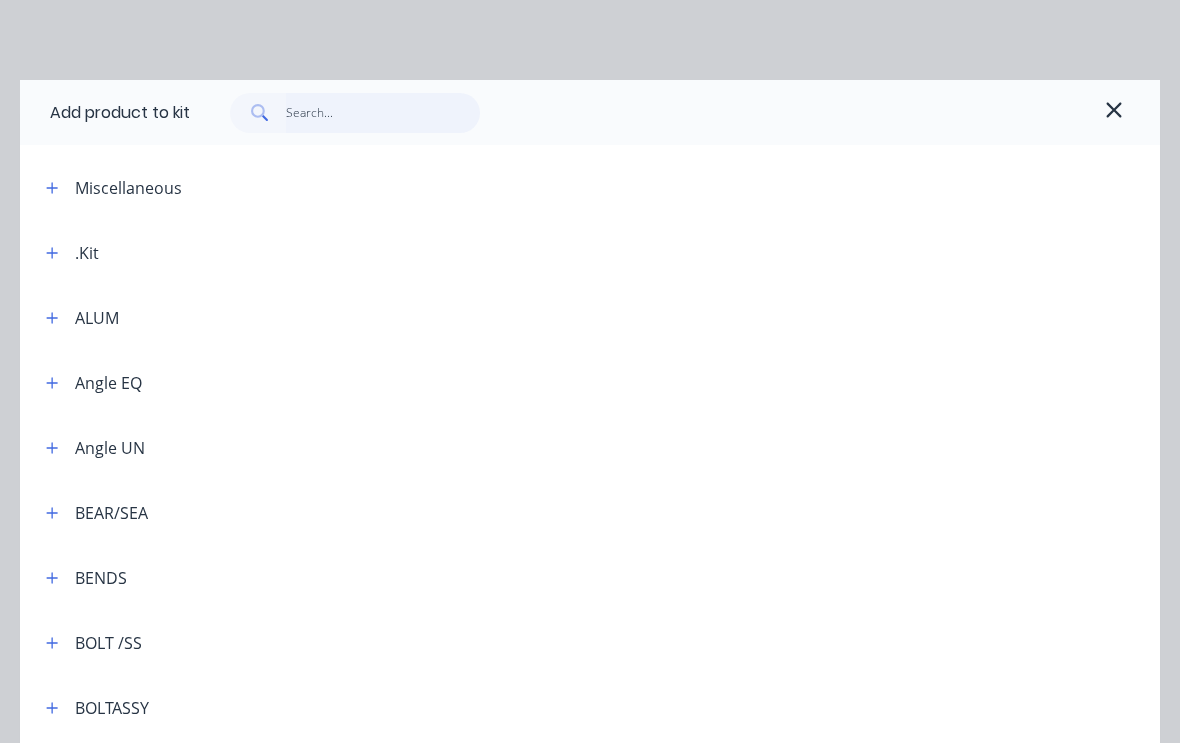 click at bounding box center (383, 113) 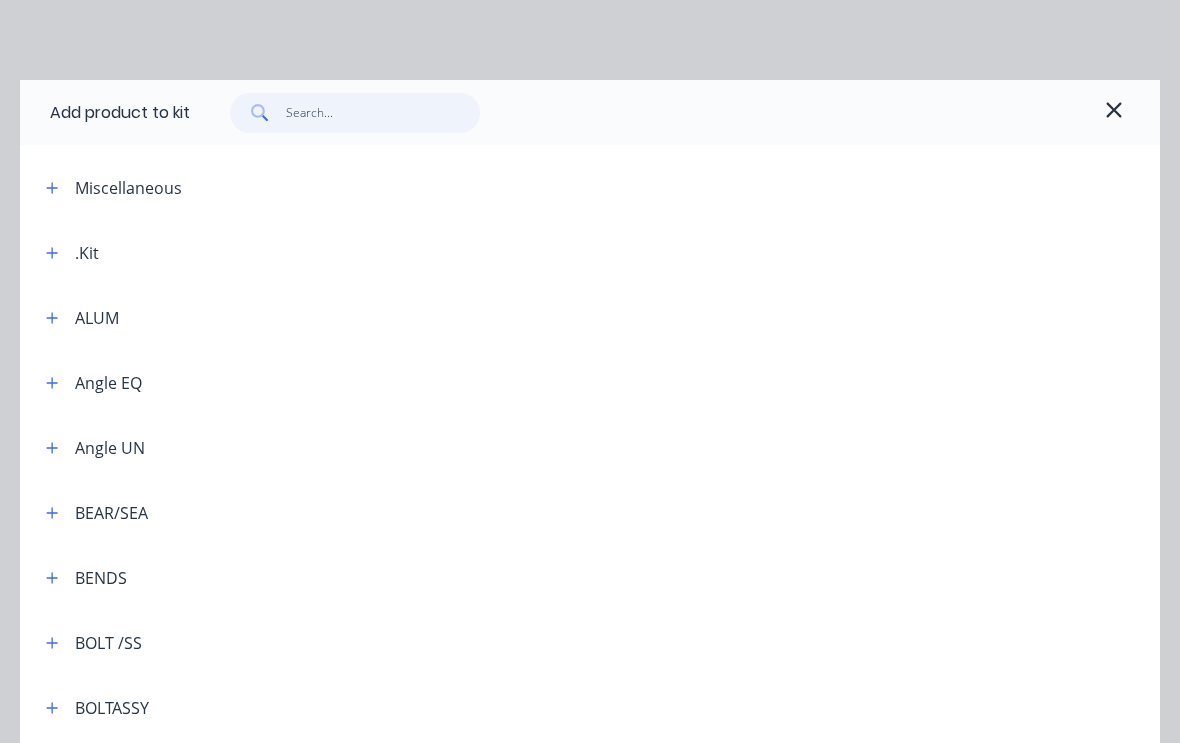 scroll, scrollTop: 388, scrollLeft: 210, axis: both 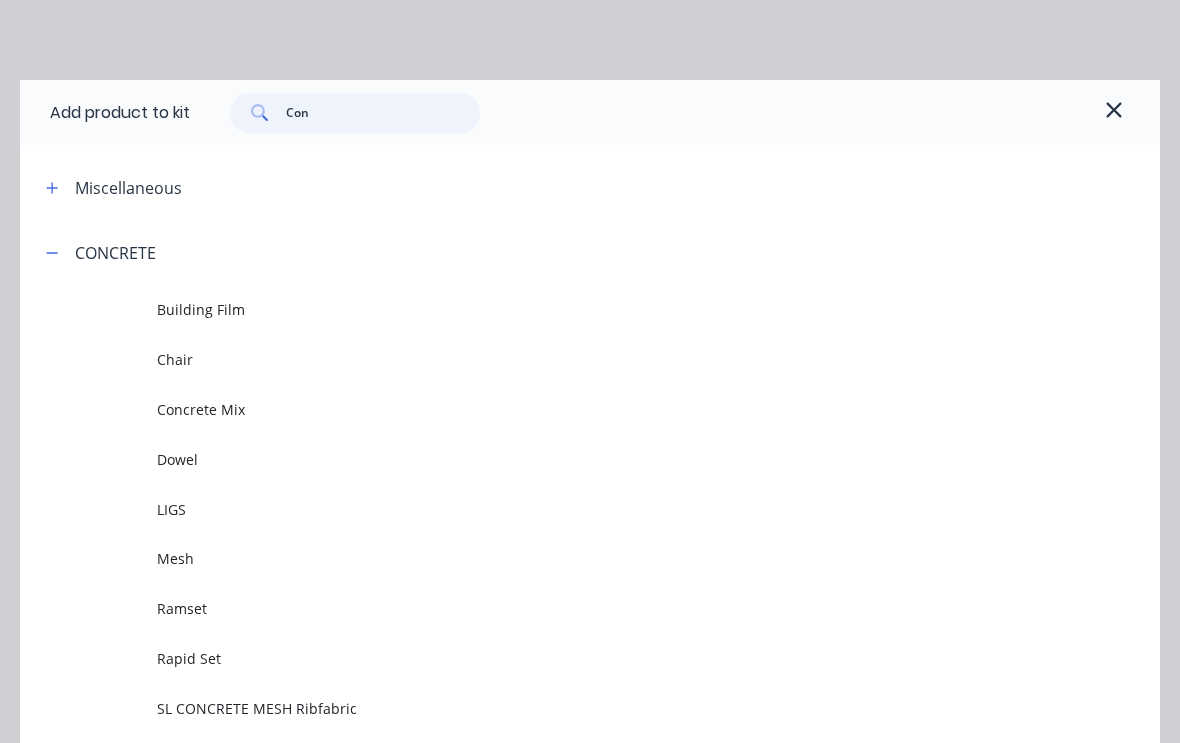 type on "Cons" 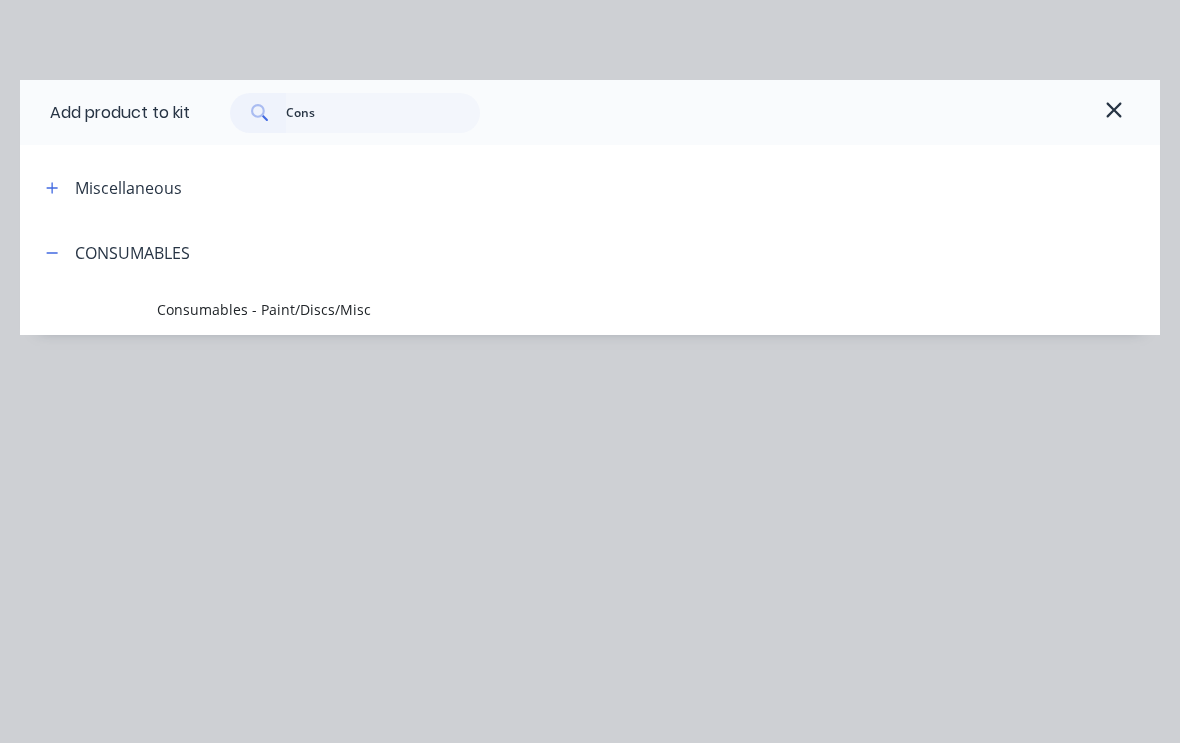 click on "Consumables - Paint/Discs/Misc" at bounding box center (558, 309) 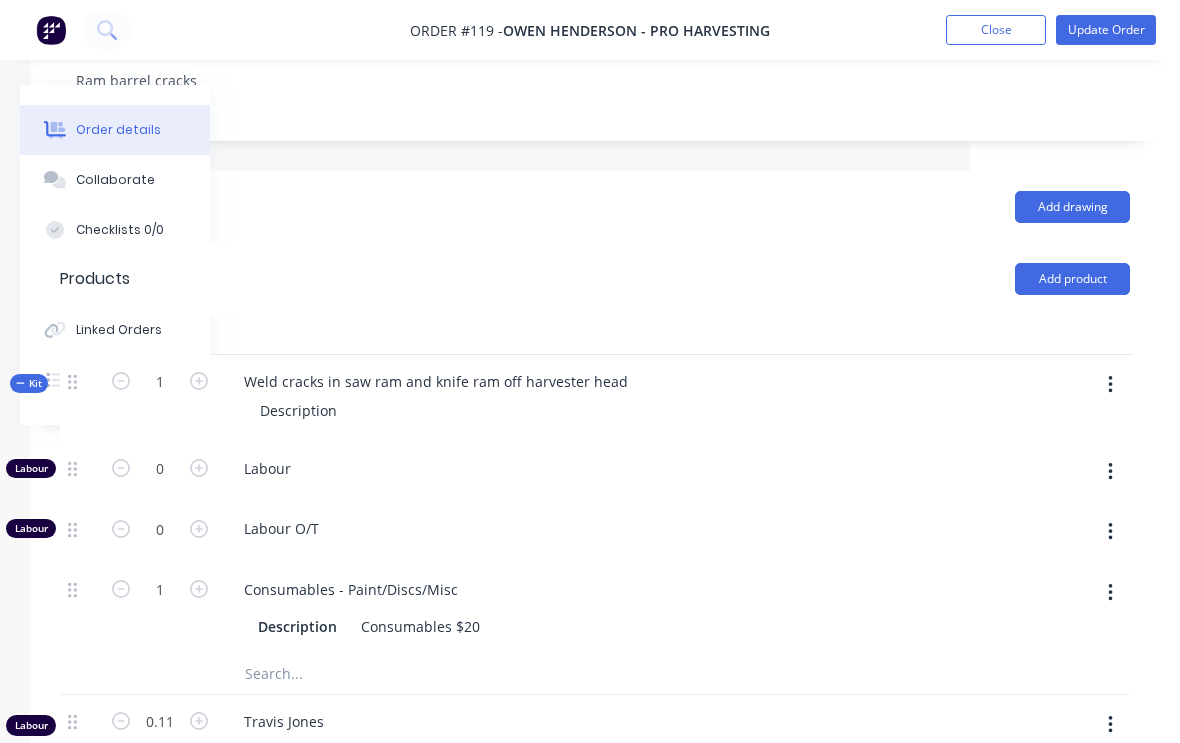 click at bounding box center [1110, 593] 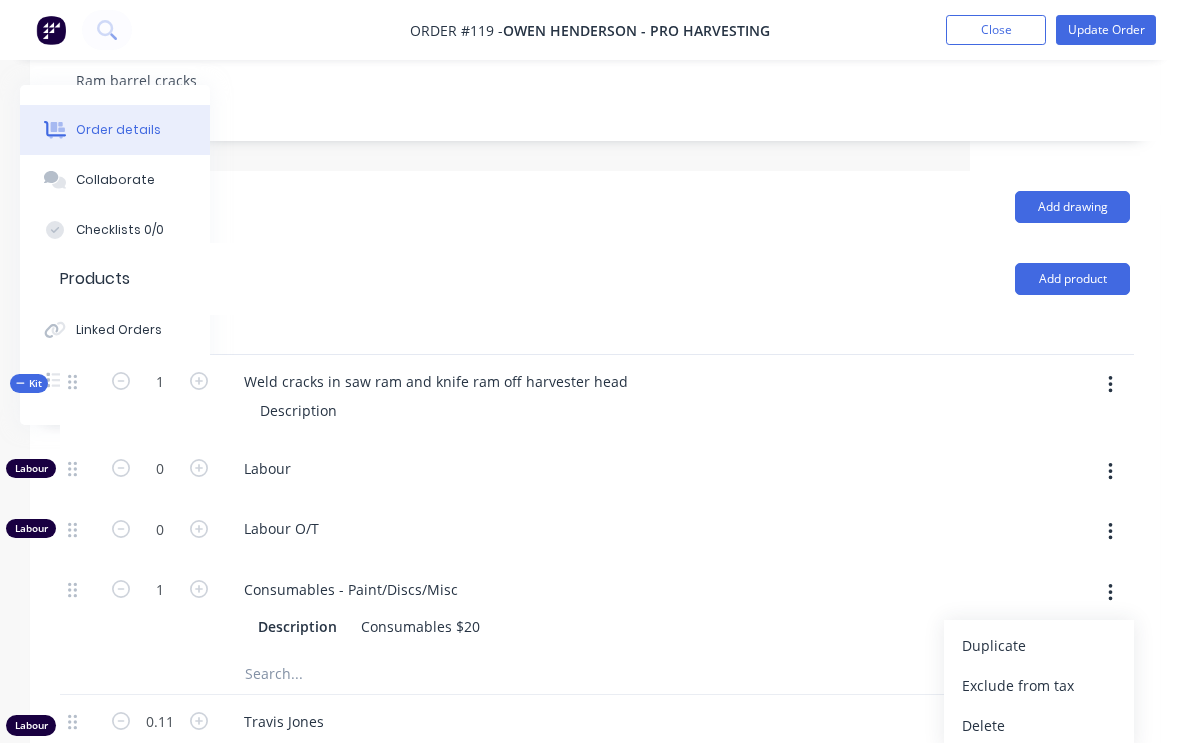 click on "Delete" at bounding box center (1039, 725) 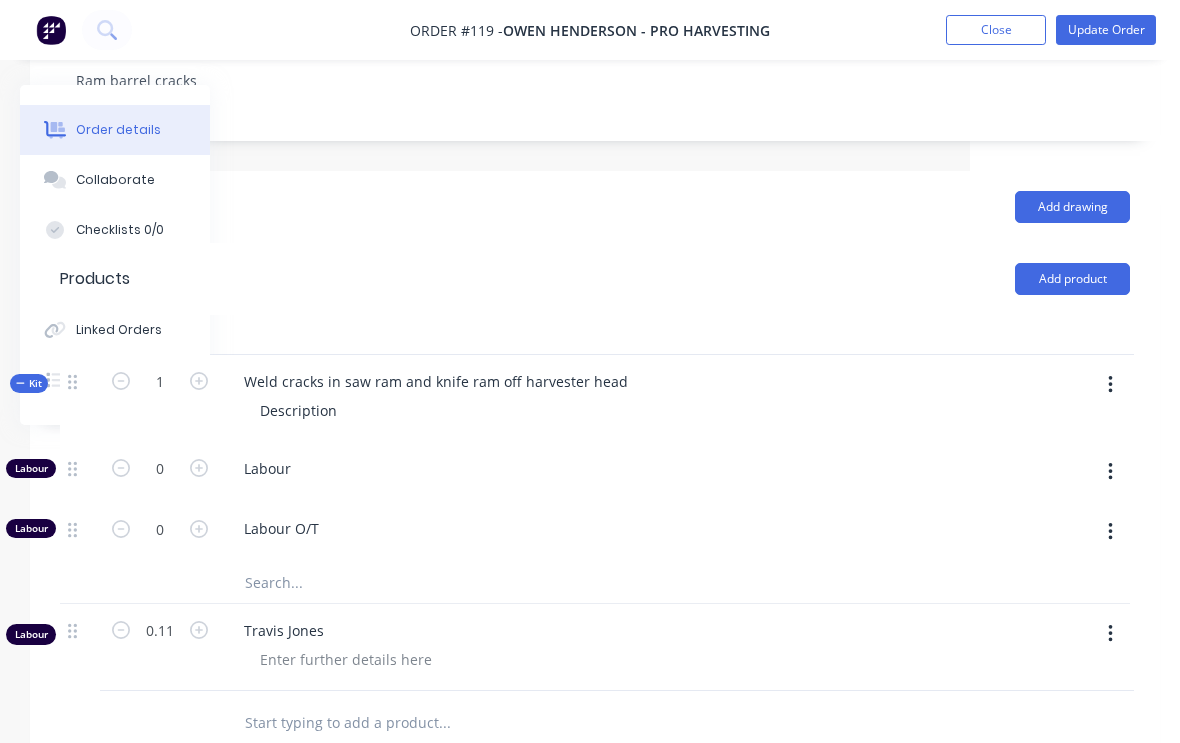 click 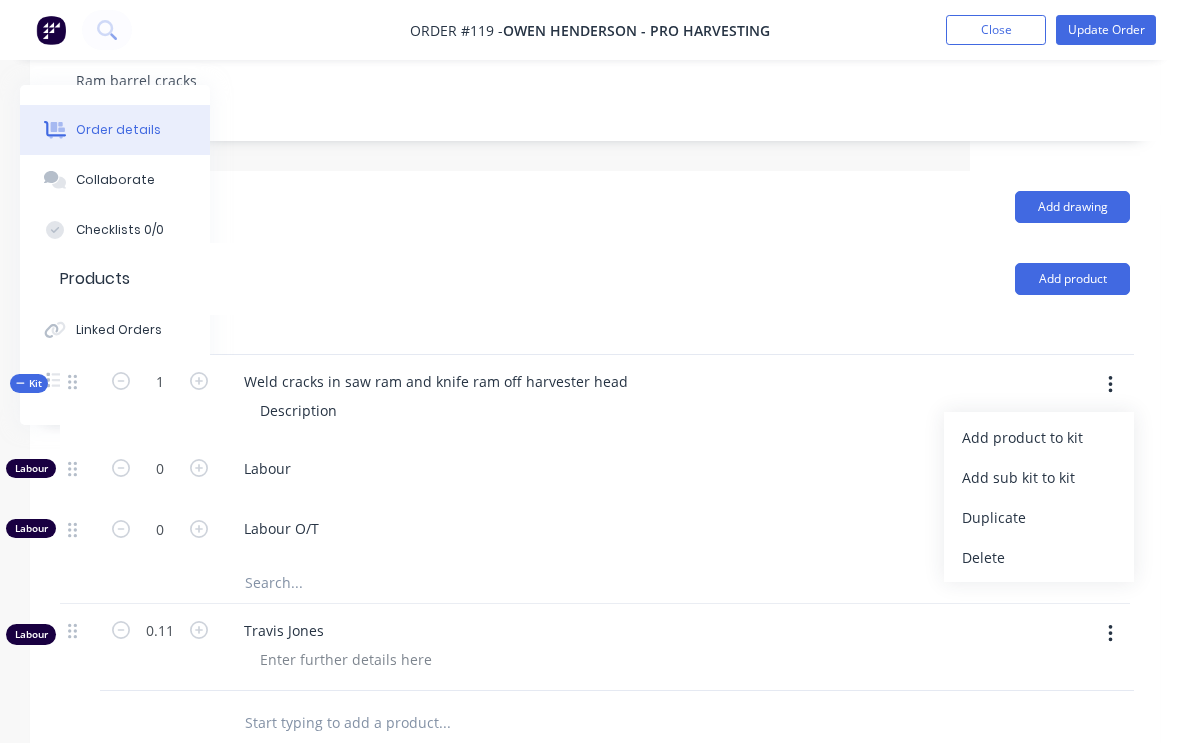 click on "Add product to kit" at bounding box center (1039, 437) 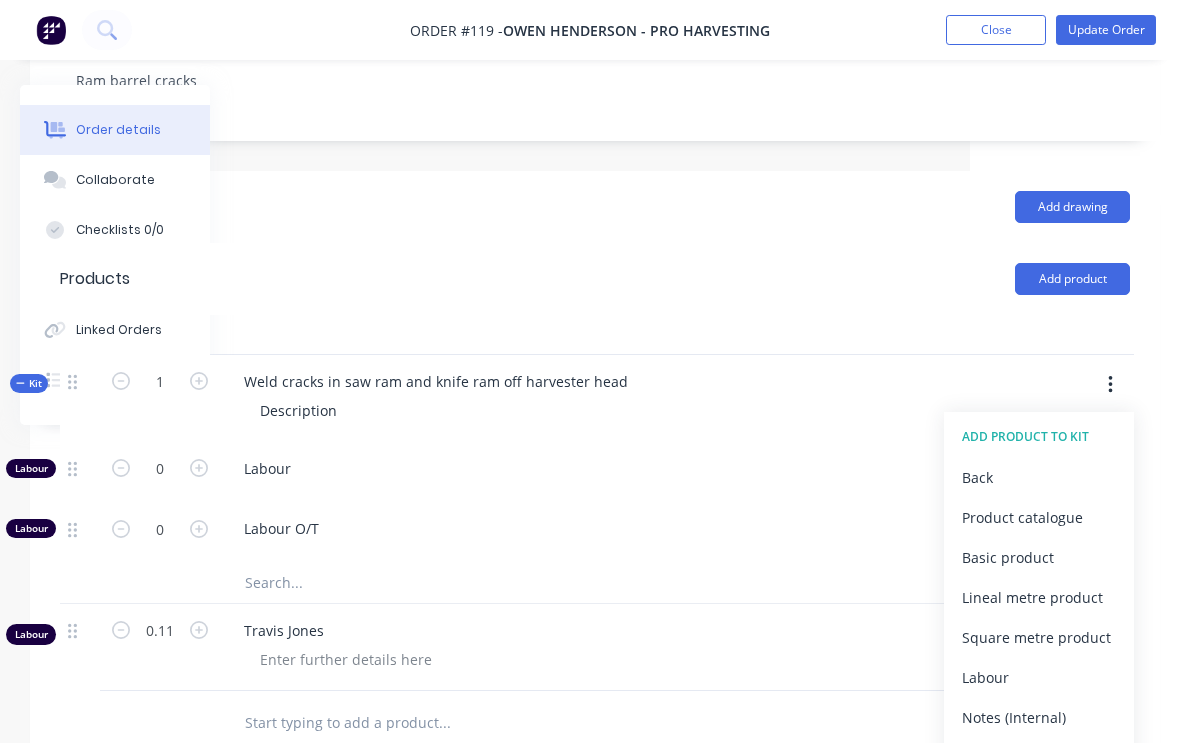 click on "Product catalogue" at bounding box center [1039, 517] 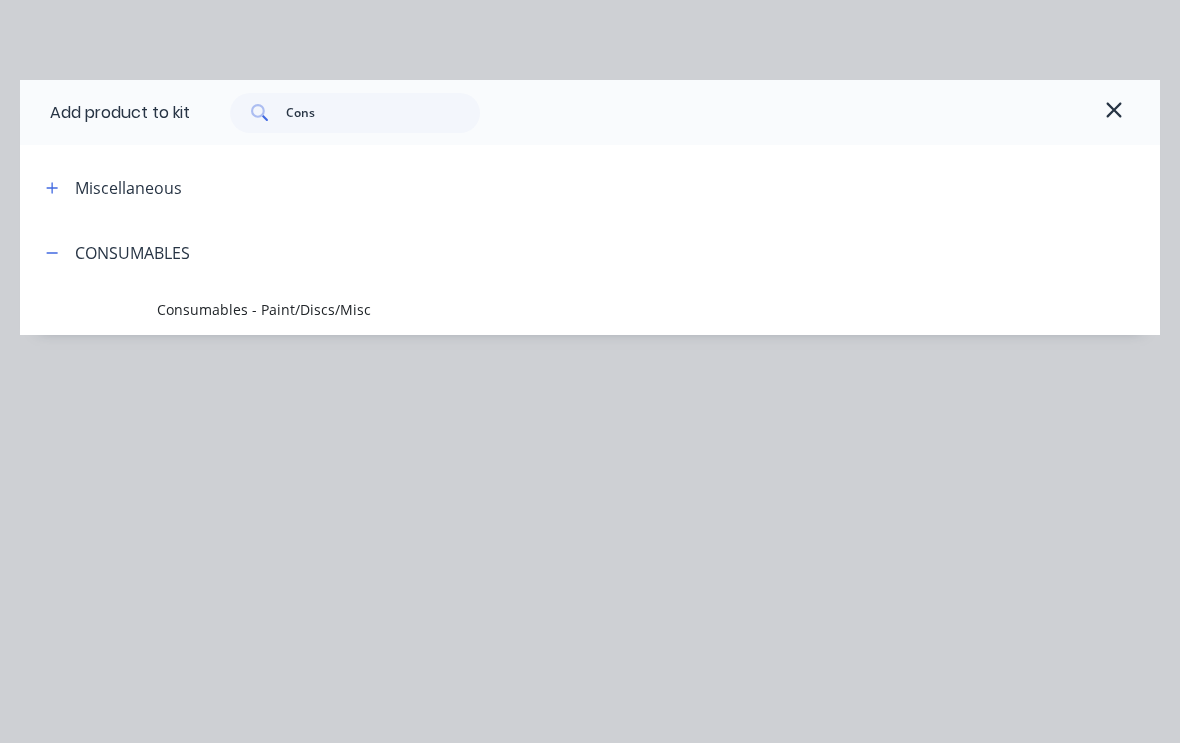 click on "Consumables - Paint/Discs/Misc" at bounding box center (558, 309) 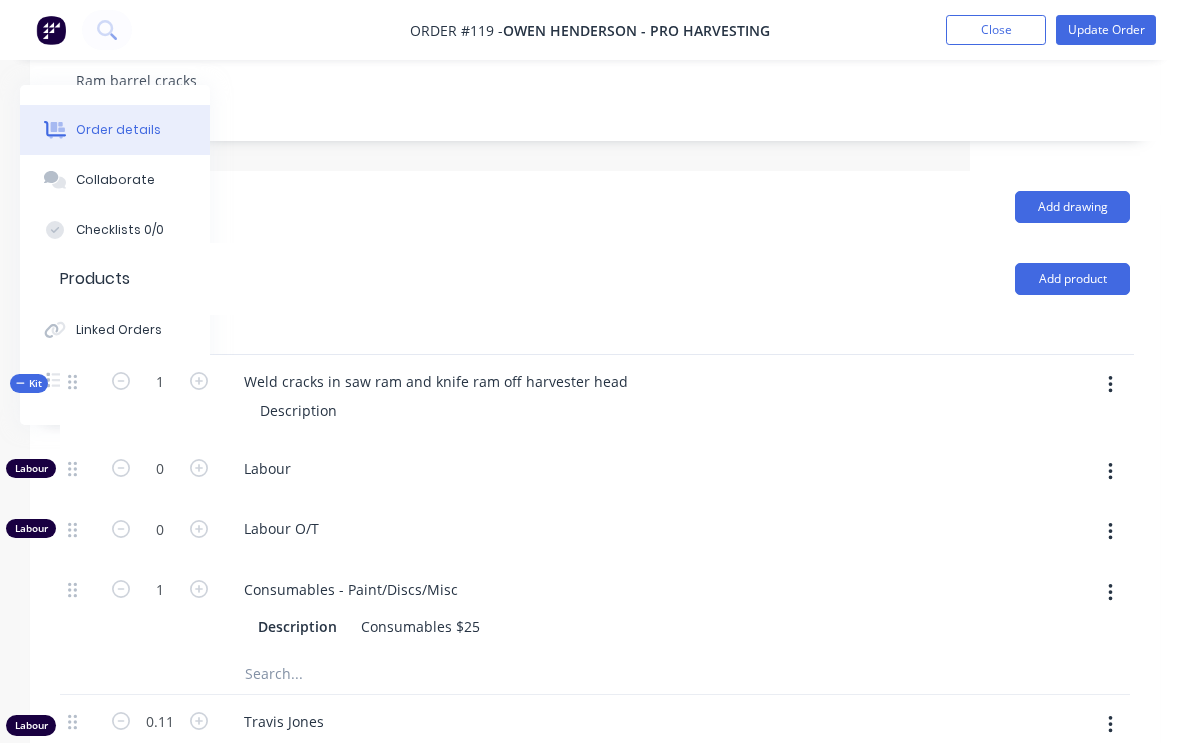click on "Update Order" at bounding box center (1106, 30) 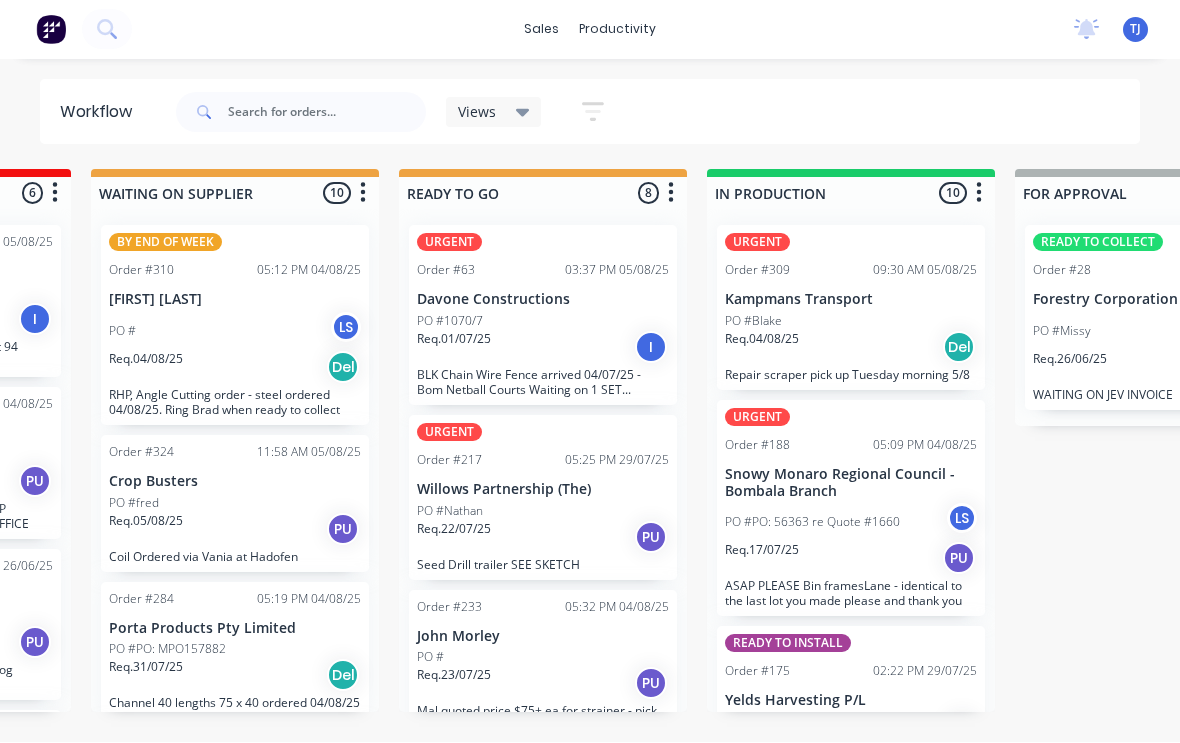 scroll, scrollTop: 0, scrollLeft: 600, axis: horizontal 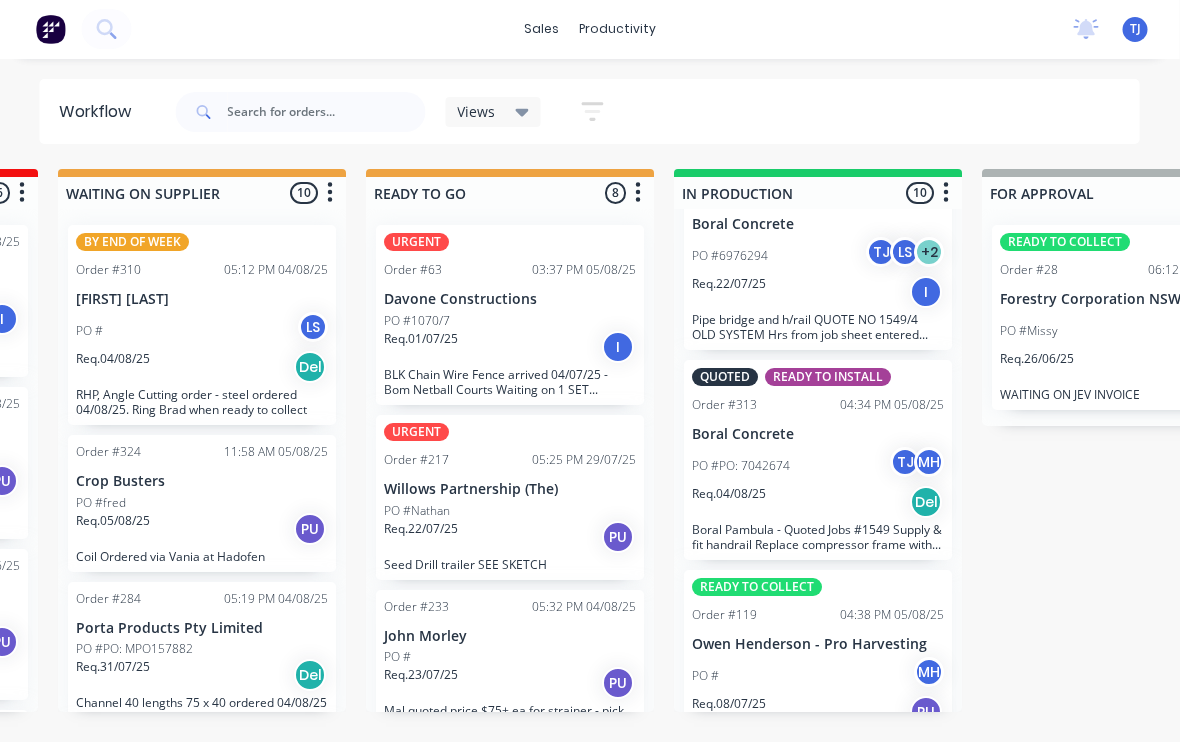 click on "PO # MH" at bounding box center (819, 677) 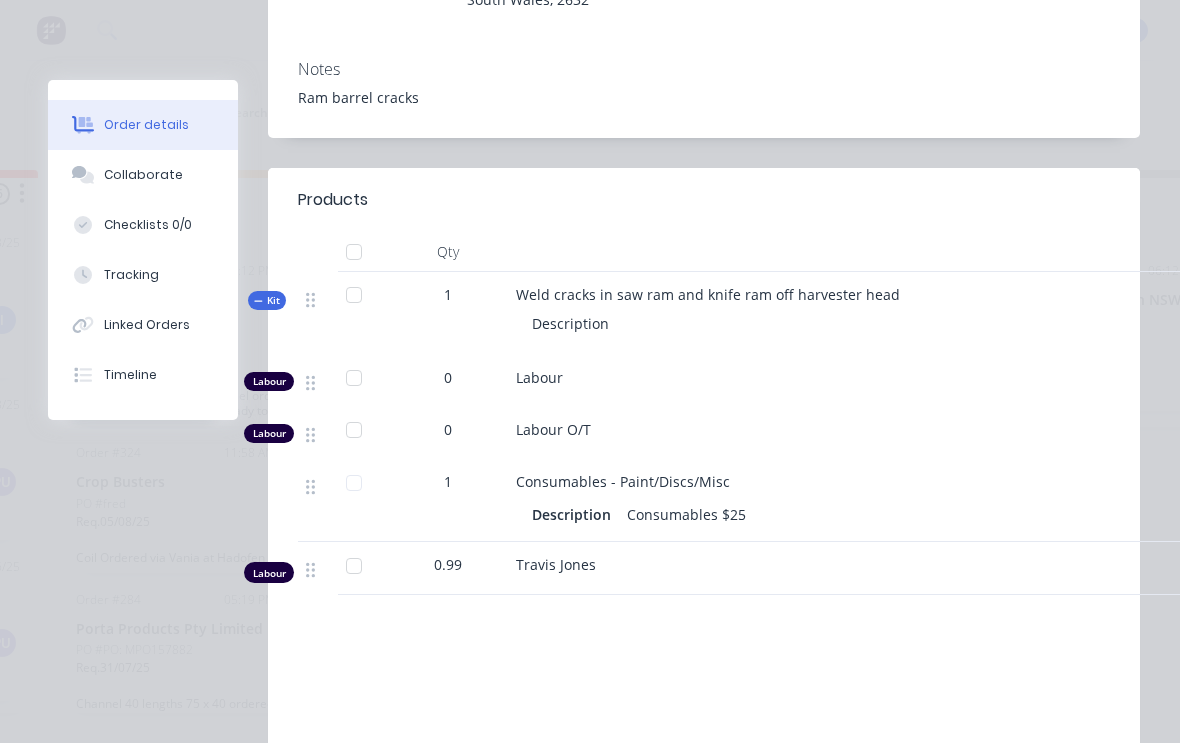scroll, scrollTop: 399, scrollLeft: 0, axis: vertical 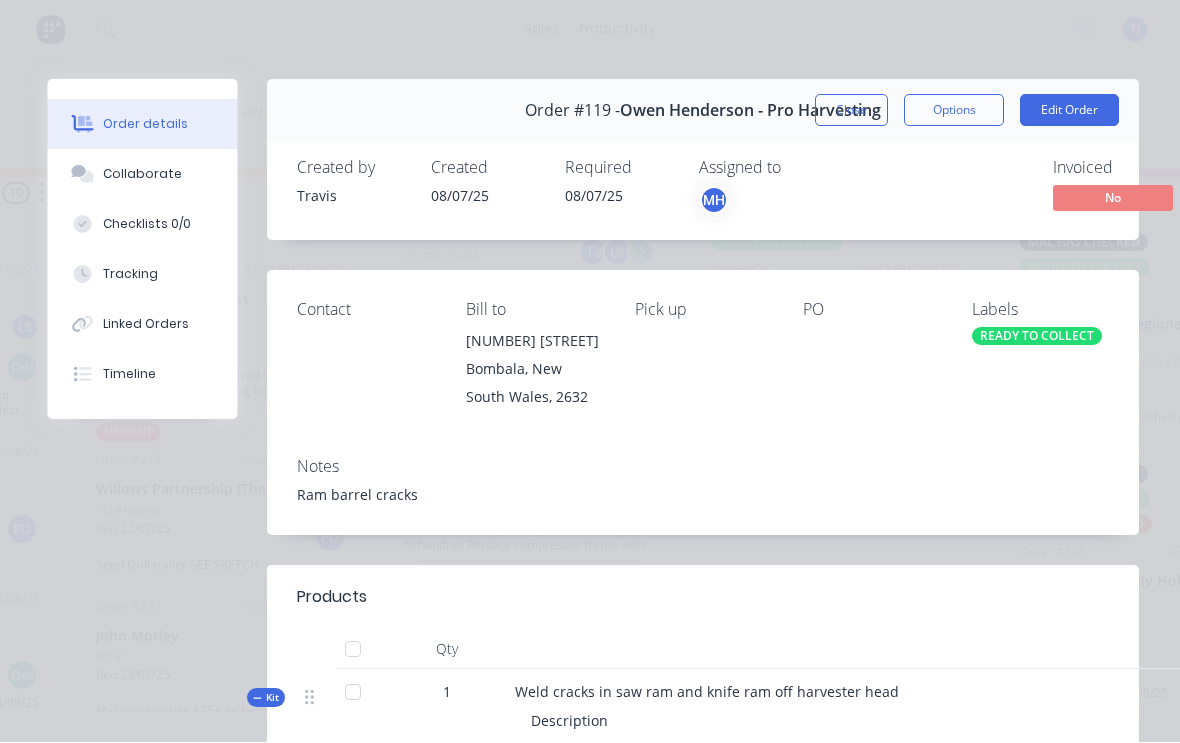 click on "Edit Order" at bounding box center [1070, 111] 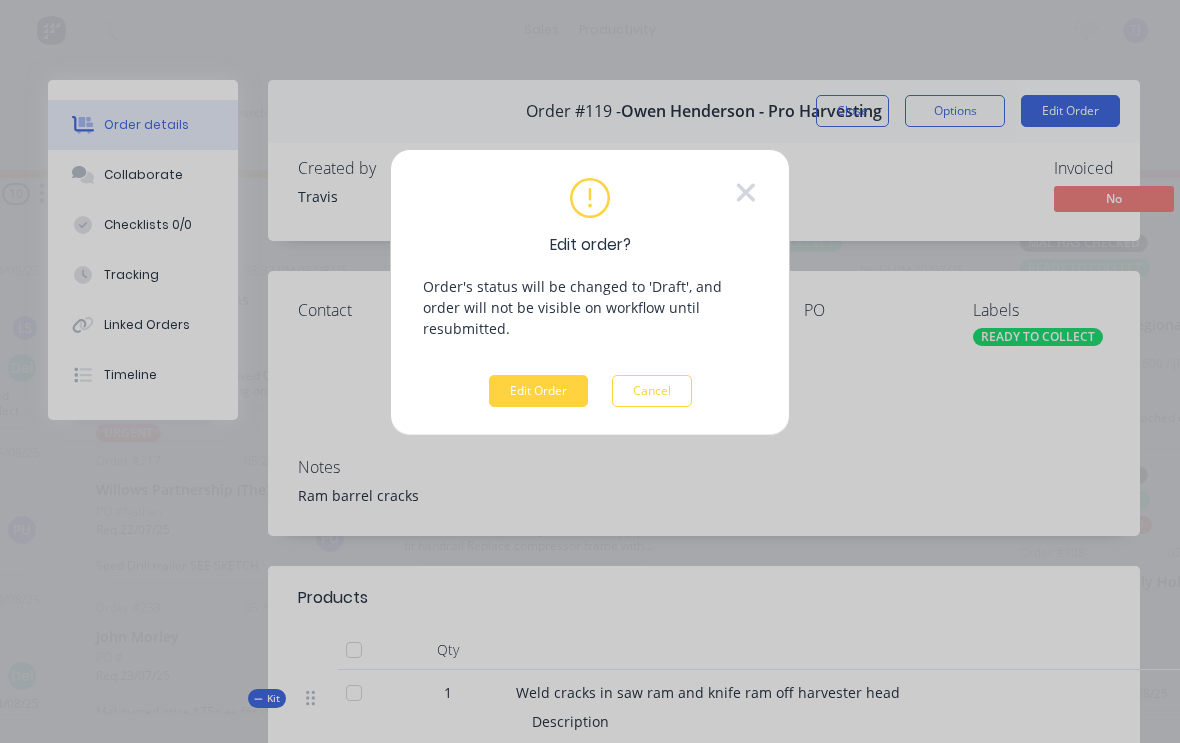 click on "Edit Order" at bounding box center [538, 391] 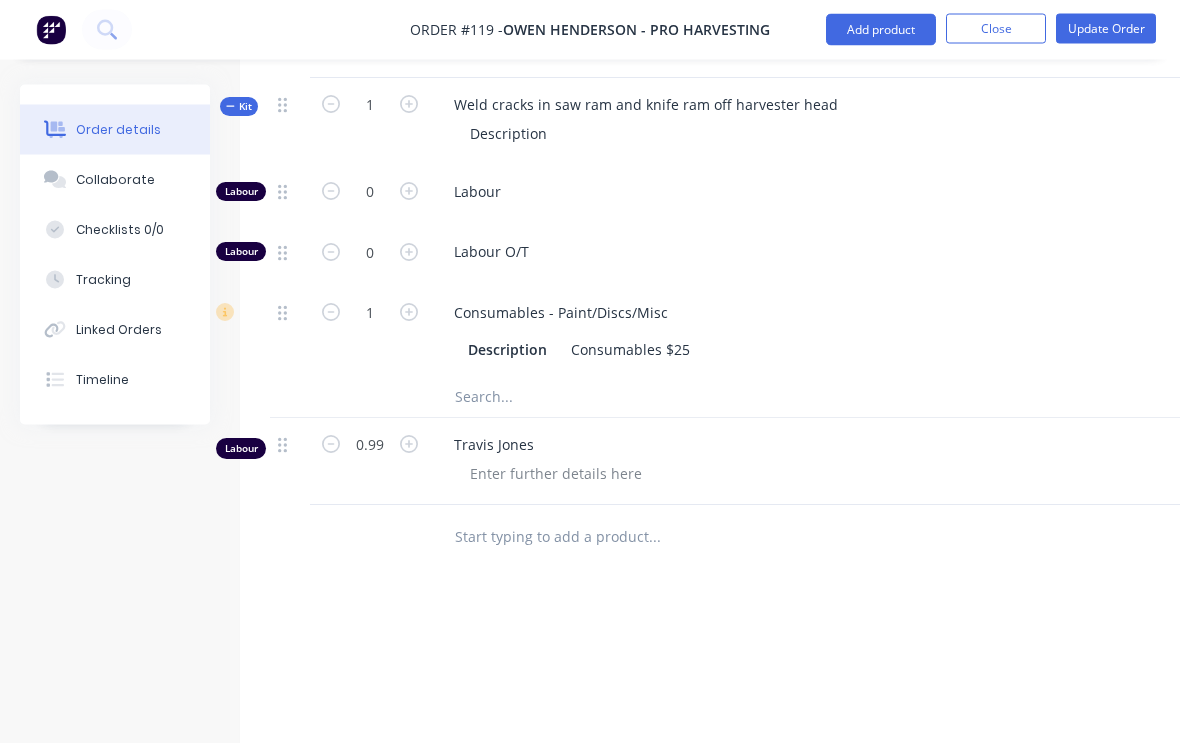 scroll, scrollTop: 666, scrollLeft: 0, axis: vertical 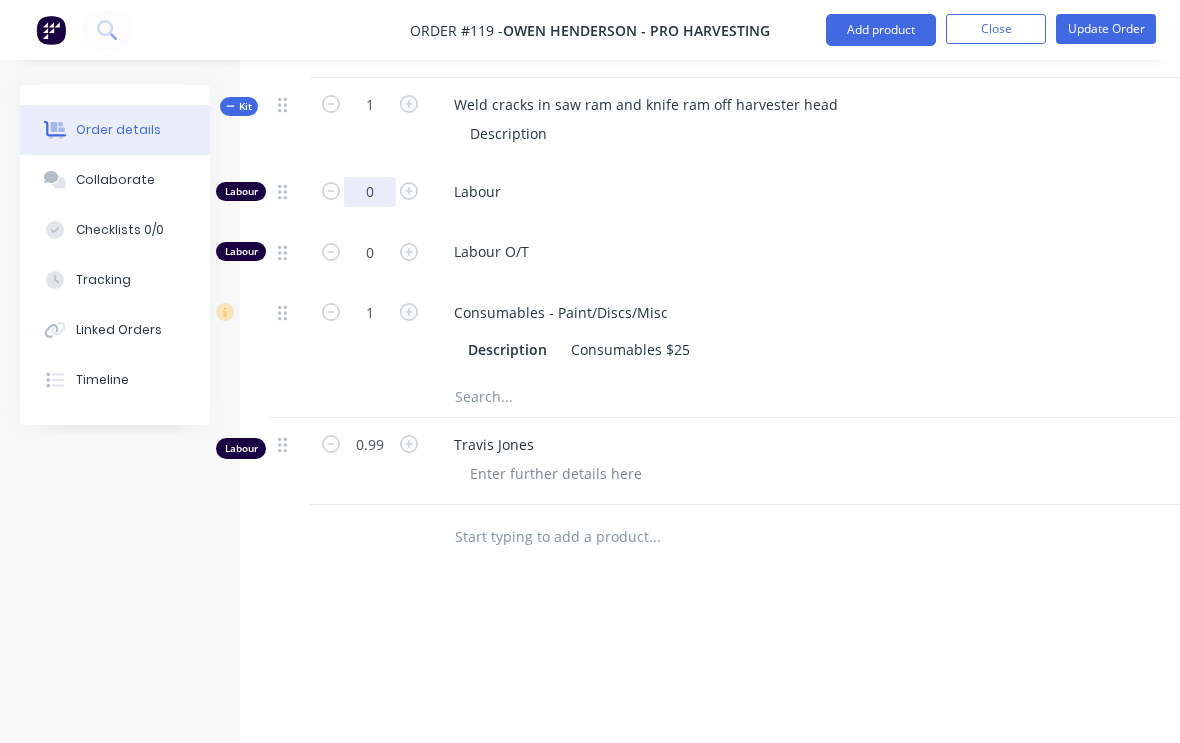 click on "0" at bounding box center [370, 192] 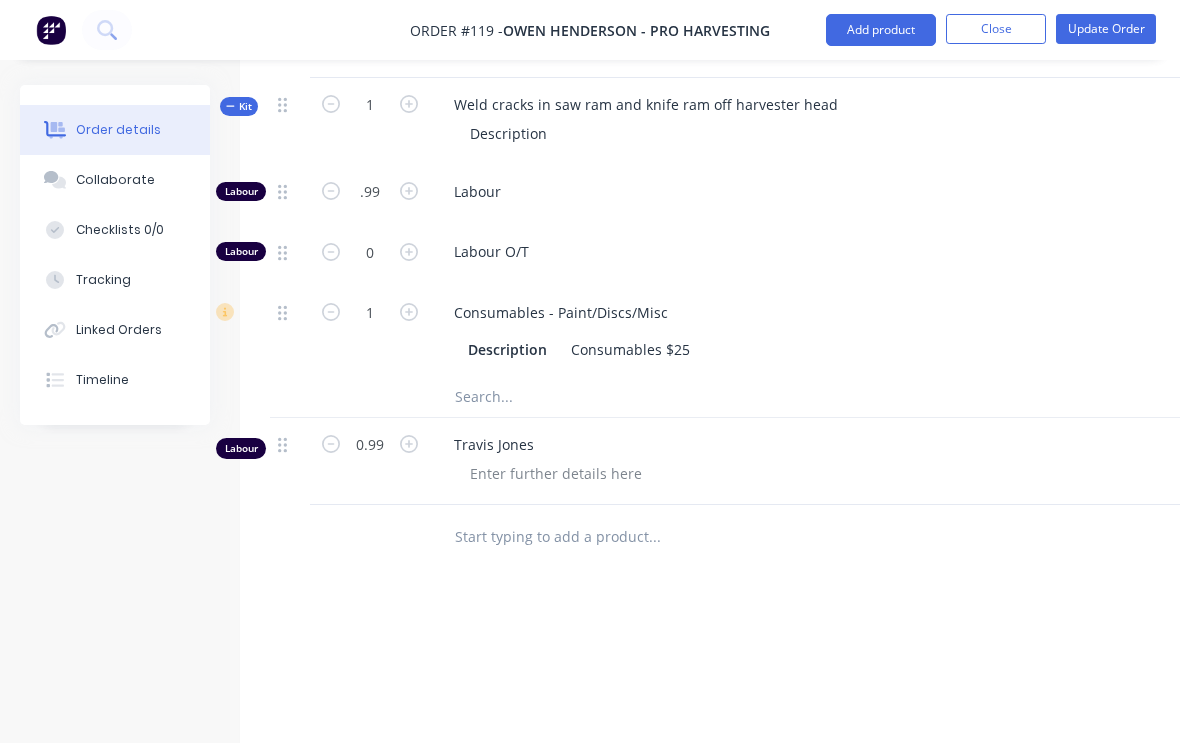 click on "Update Order" at bounding box center [1106, 29] 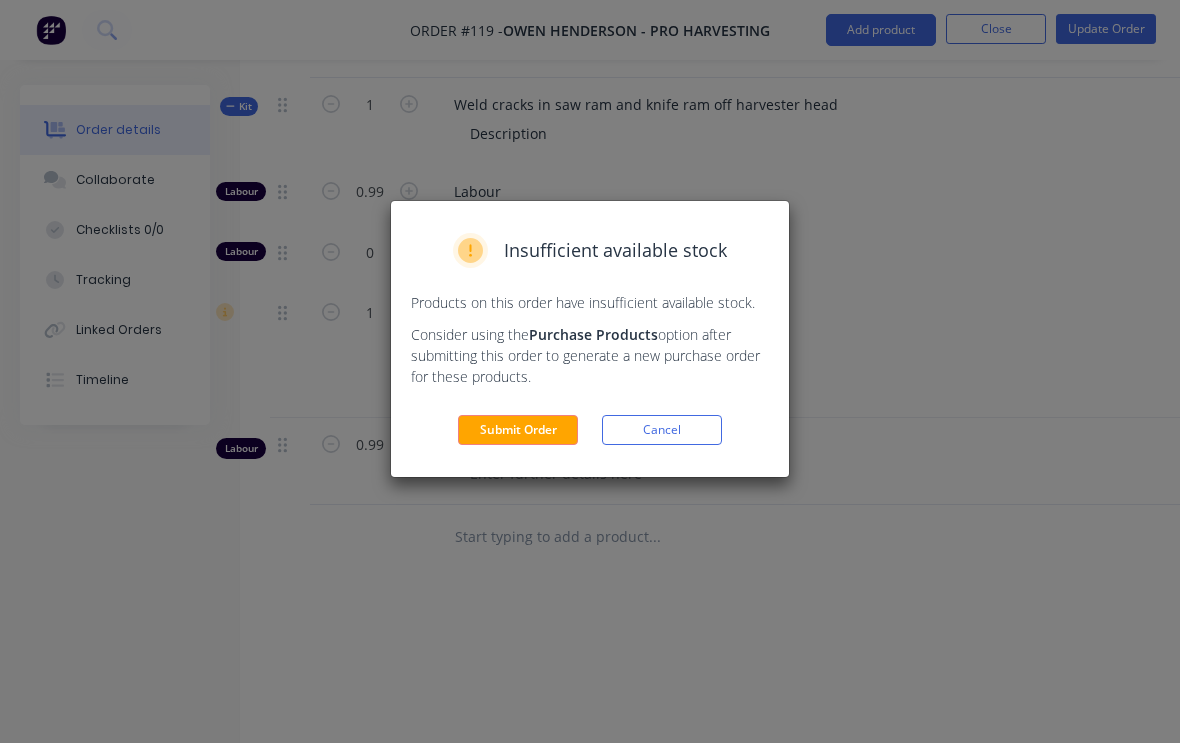 click on "Submit Order" at bounding box center (518, 430) 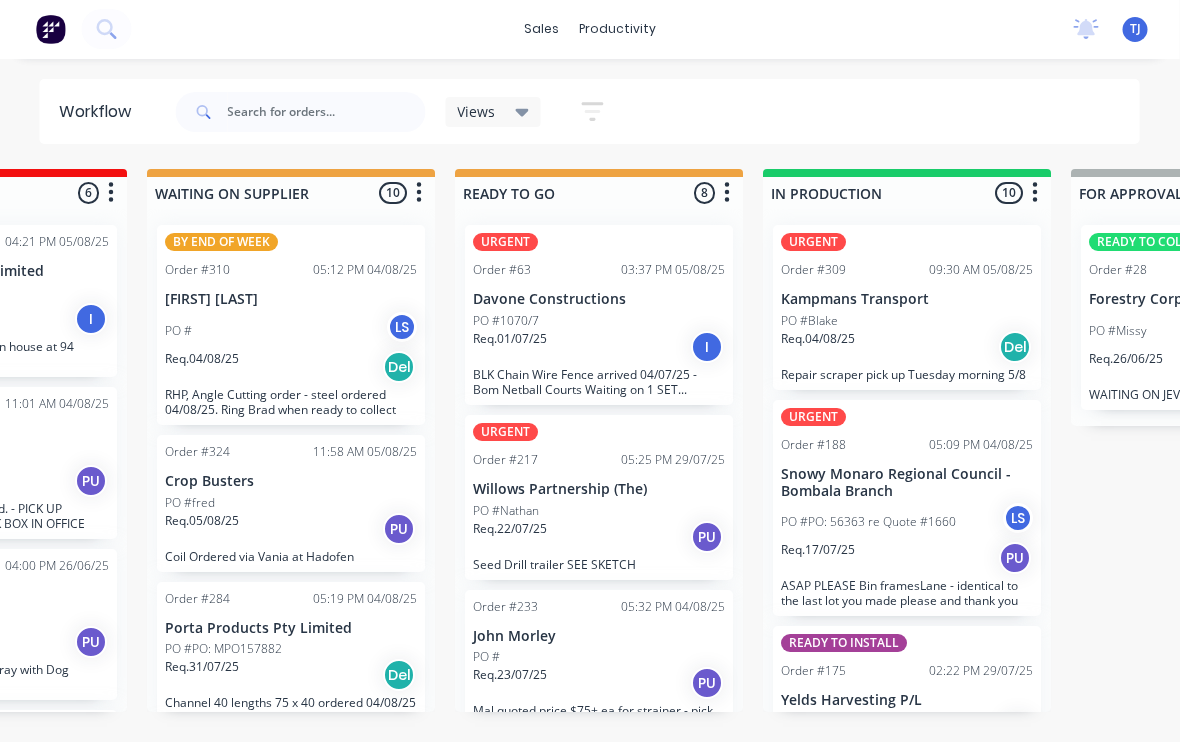 scroll, scrollTop: 3, scrollLeft: 512, axis: both 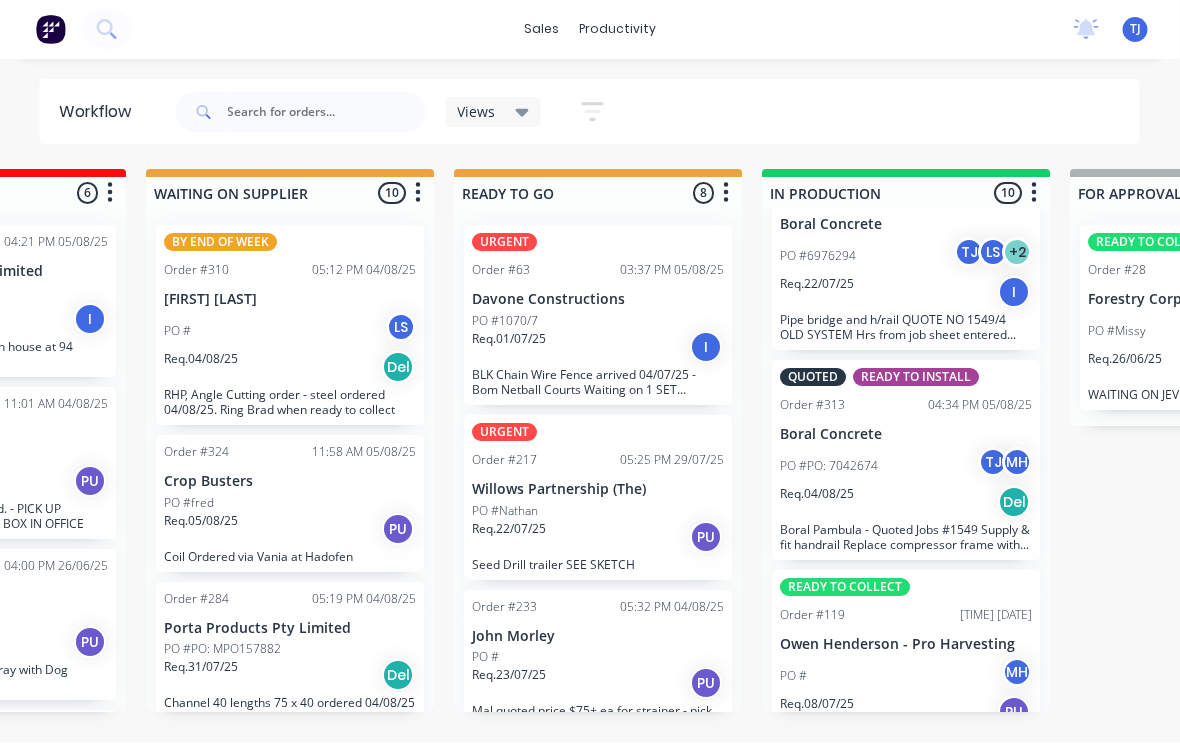 click on "PO # MH" at bounding box center (907, 677) 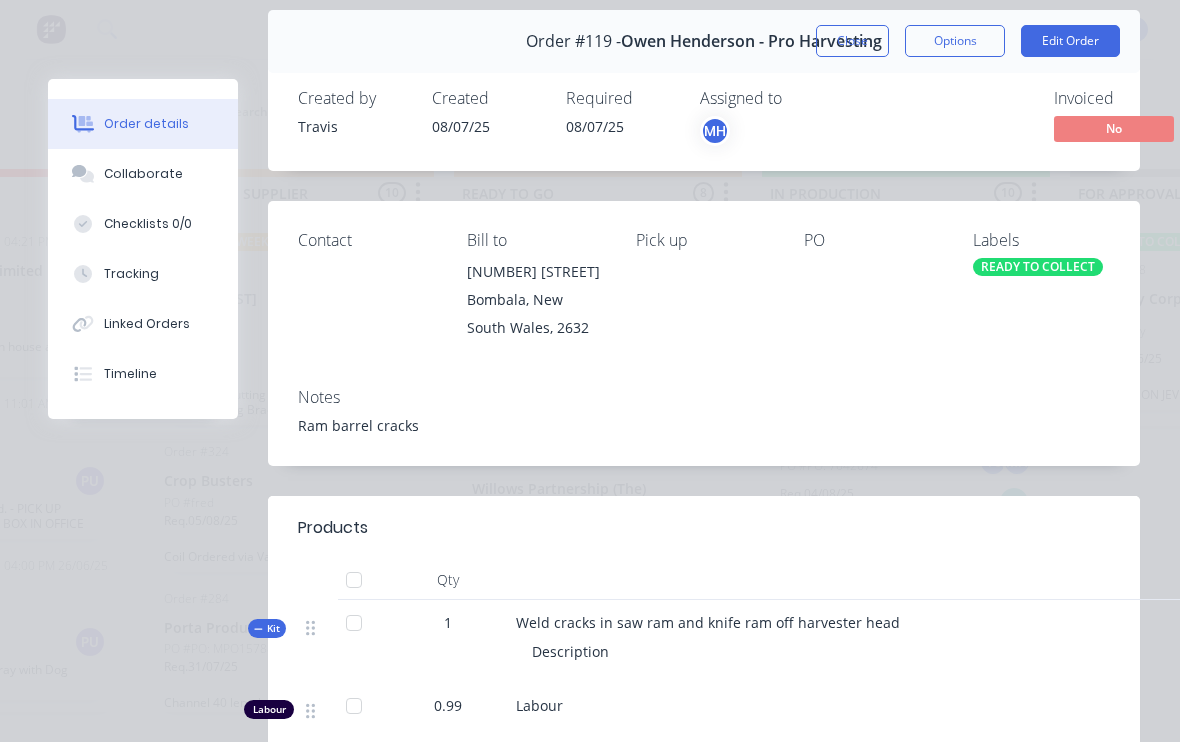 scroll, scrollTop: 61, scrollLeft: 0, axis: vertical 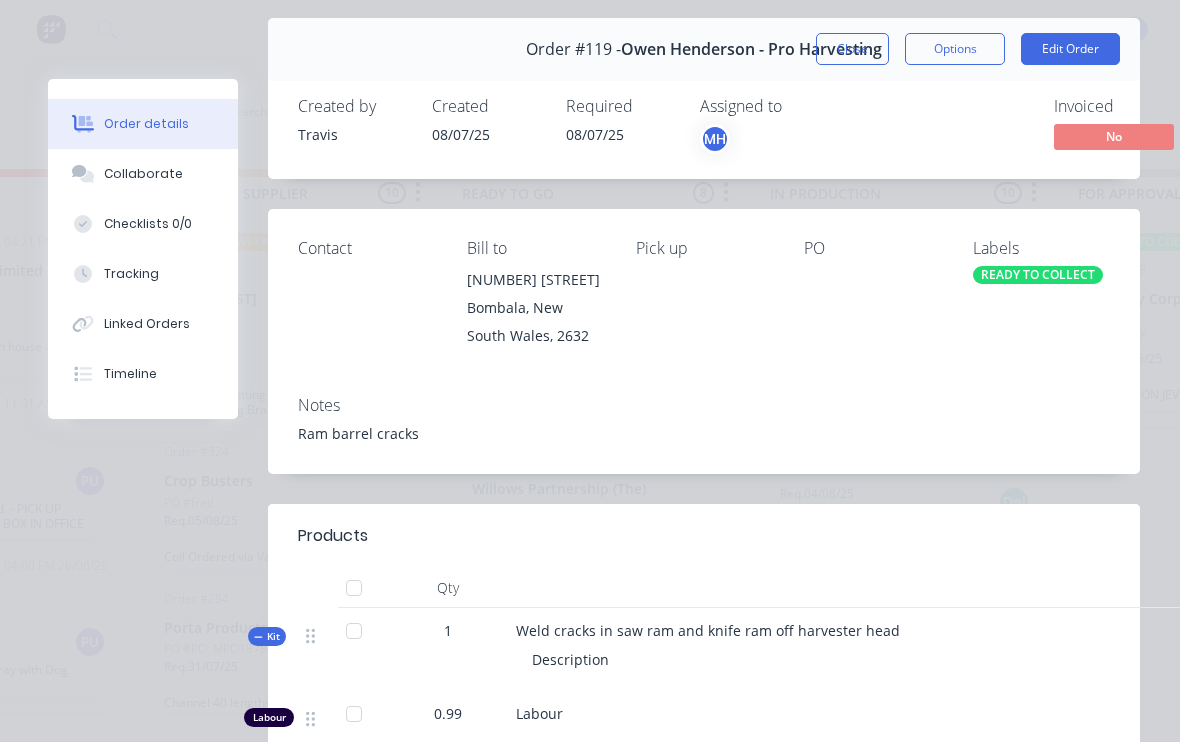 click on "Edit Order" at bounding box center (1070, 50) 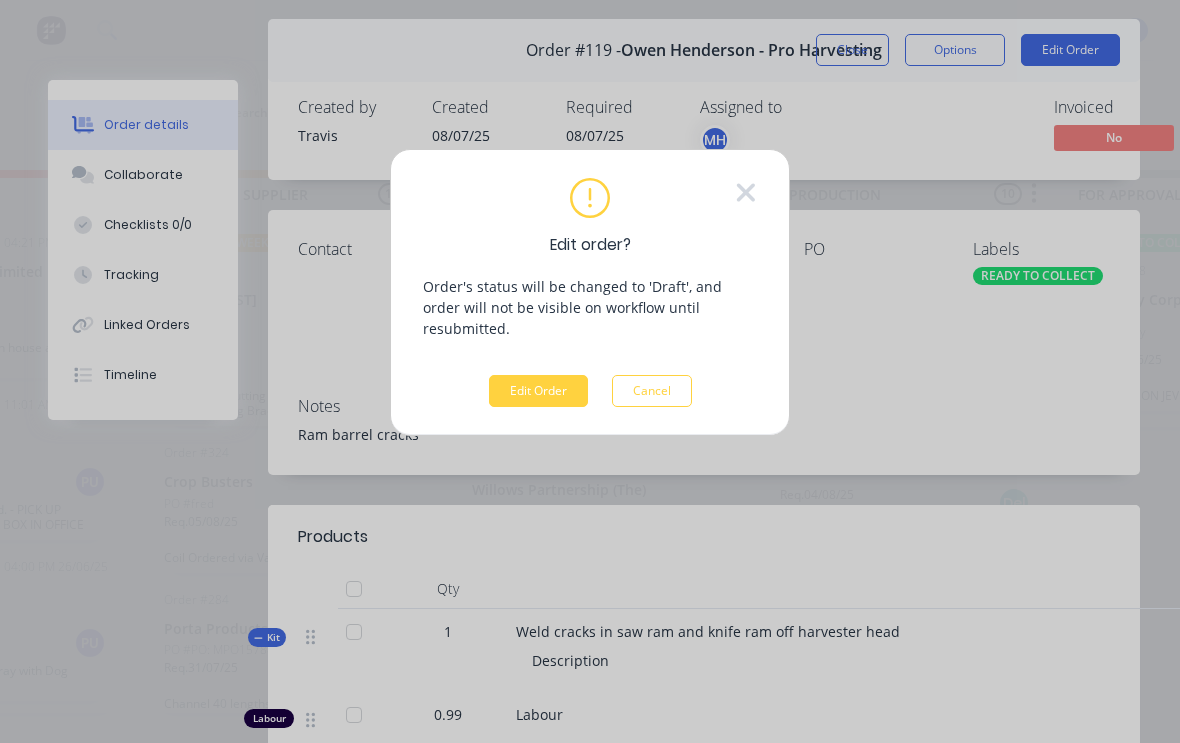 click on "Edit Order" at bounding box center [538, 391] 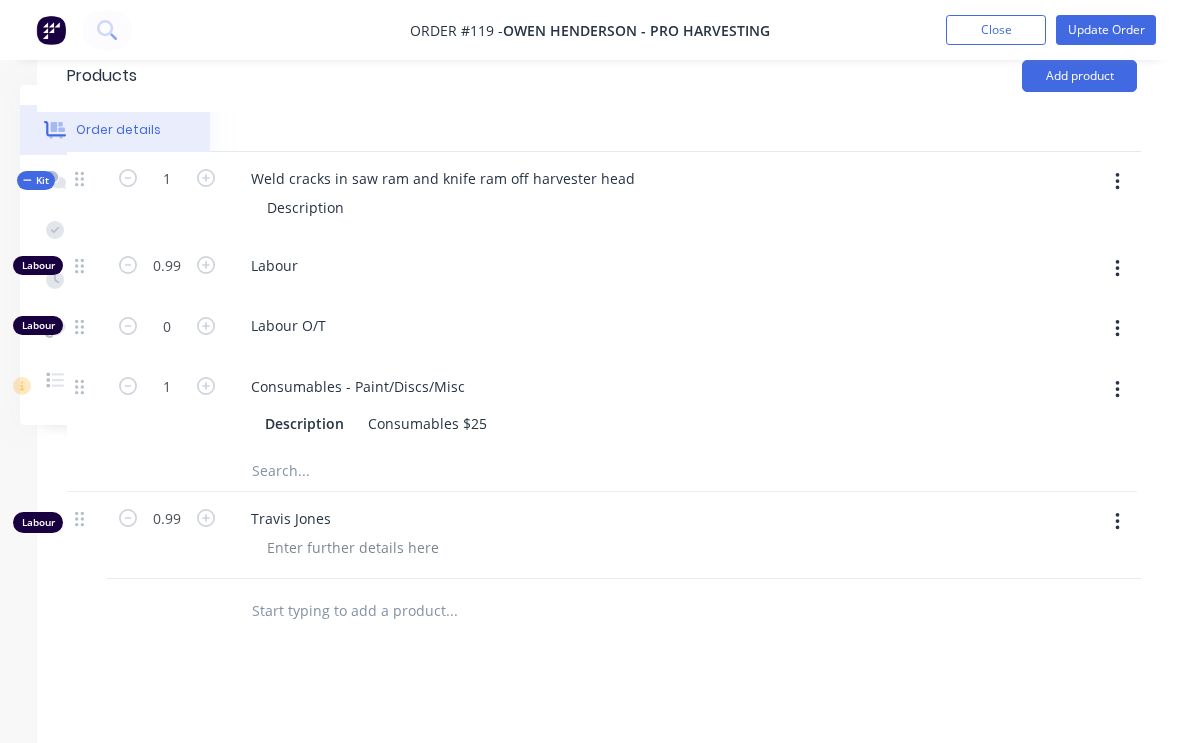 scroll, scrollTop: 595, scrollLeft: 203, axis: both 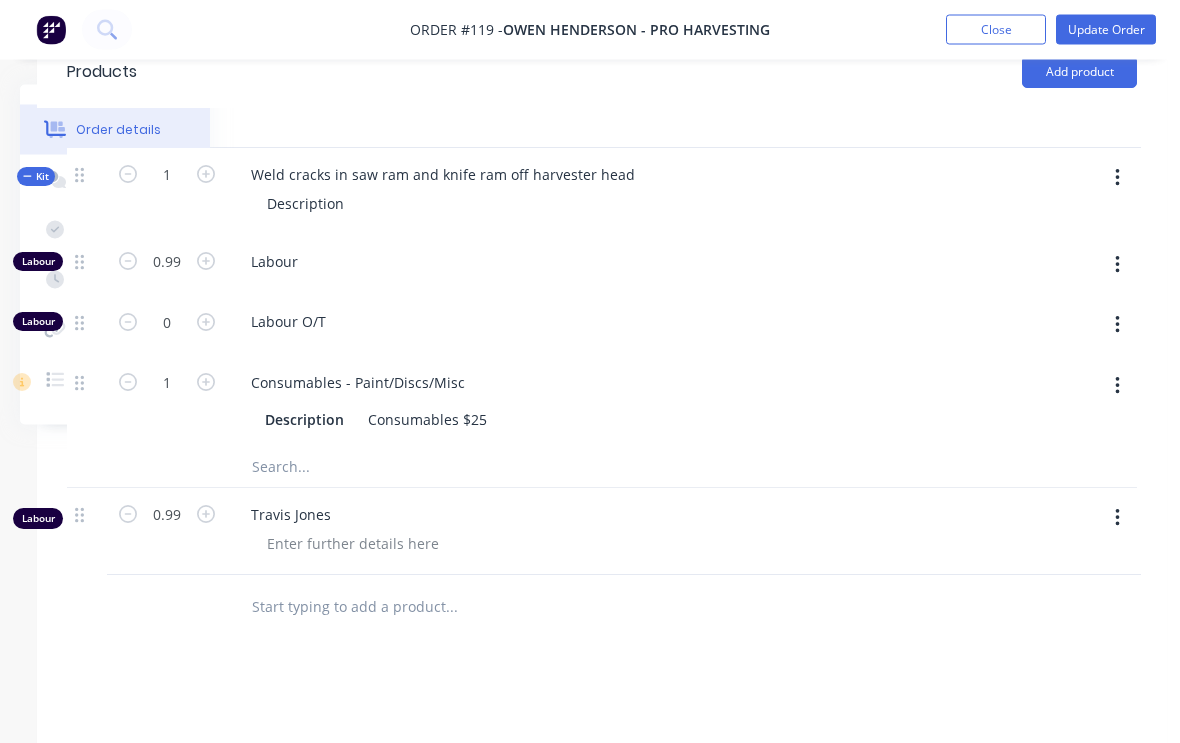click 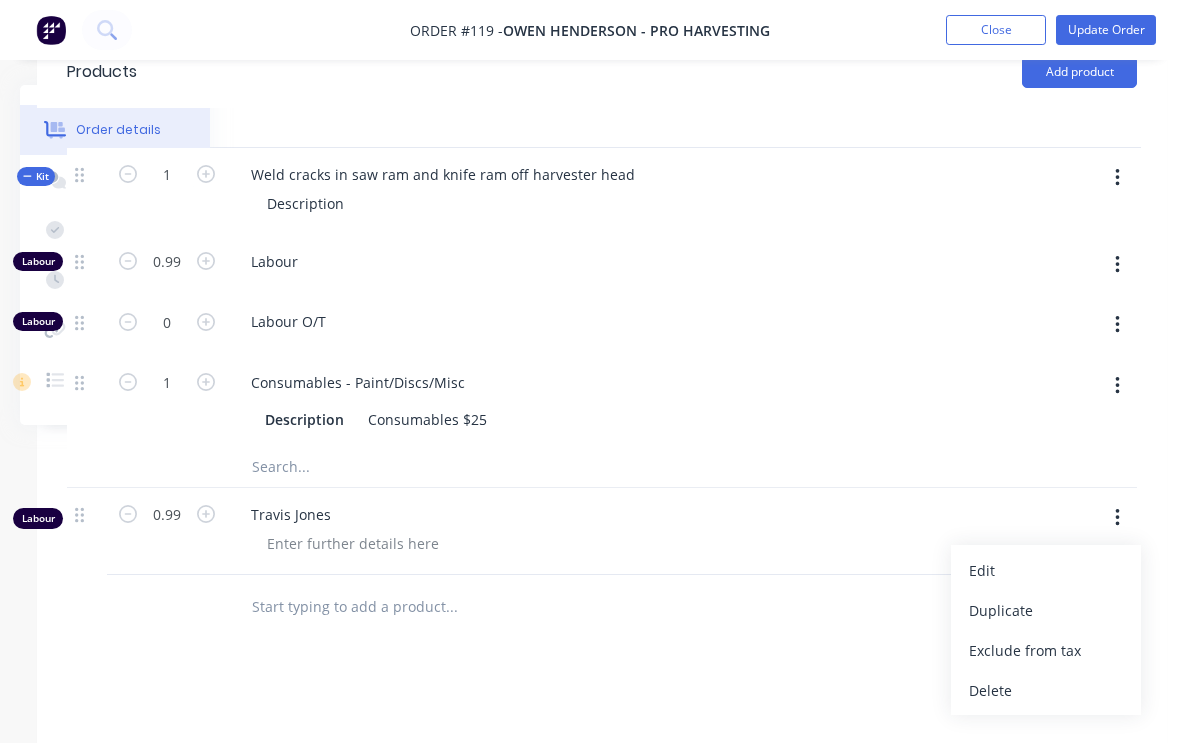 click on "Delete" at bounding box center [1046, 690] 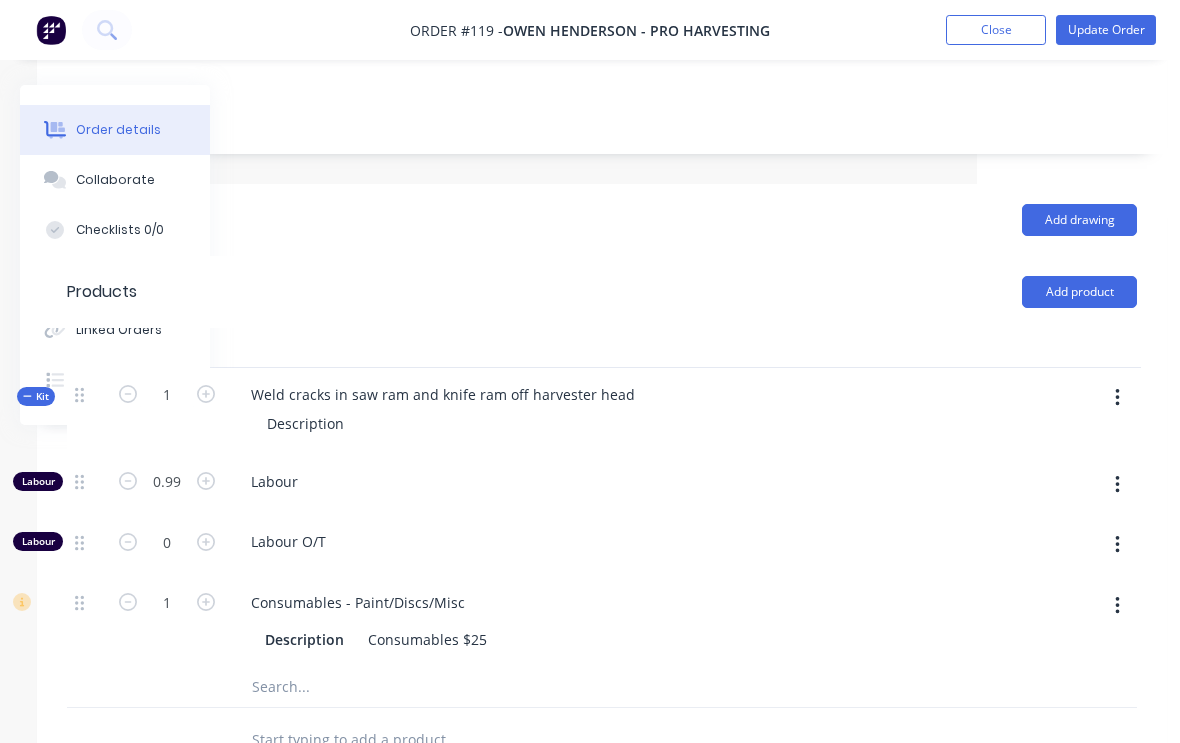 scroll, scrollTop: 375, scrollLeft: 203, axis: both 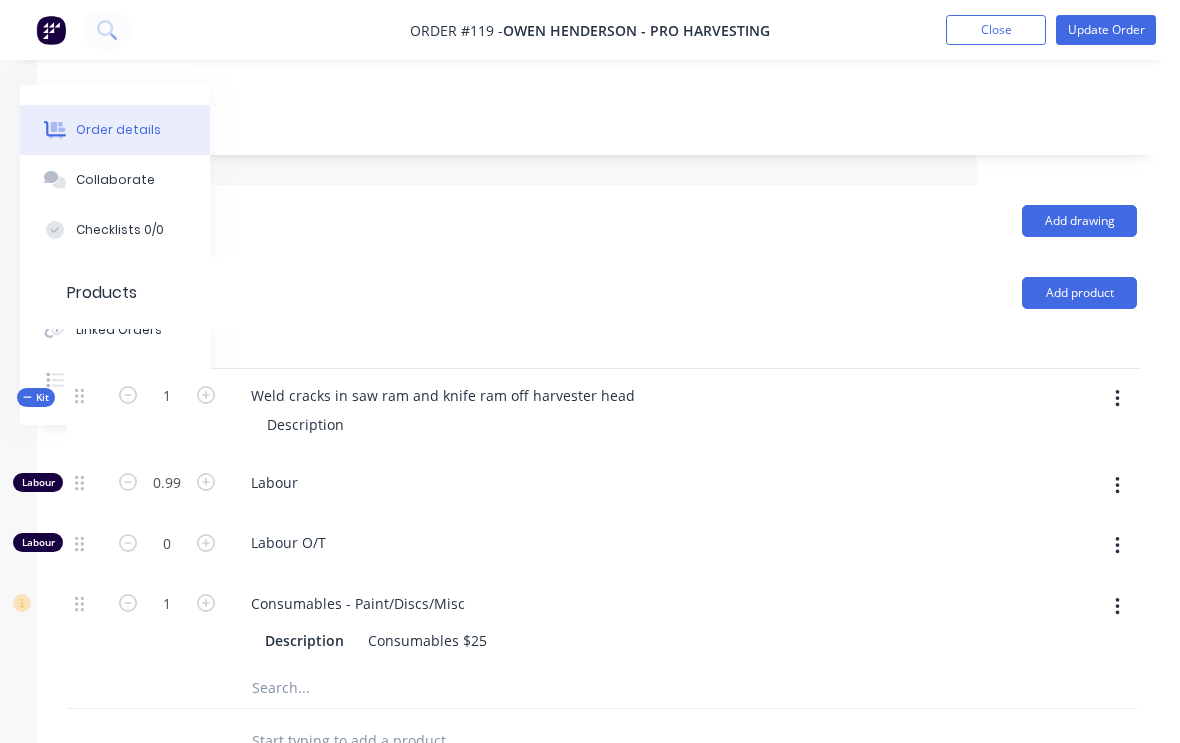 click on "Update Order" at bounding box center (1106, 30) 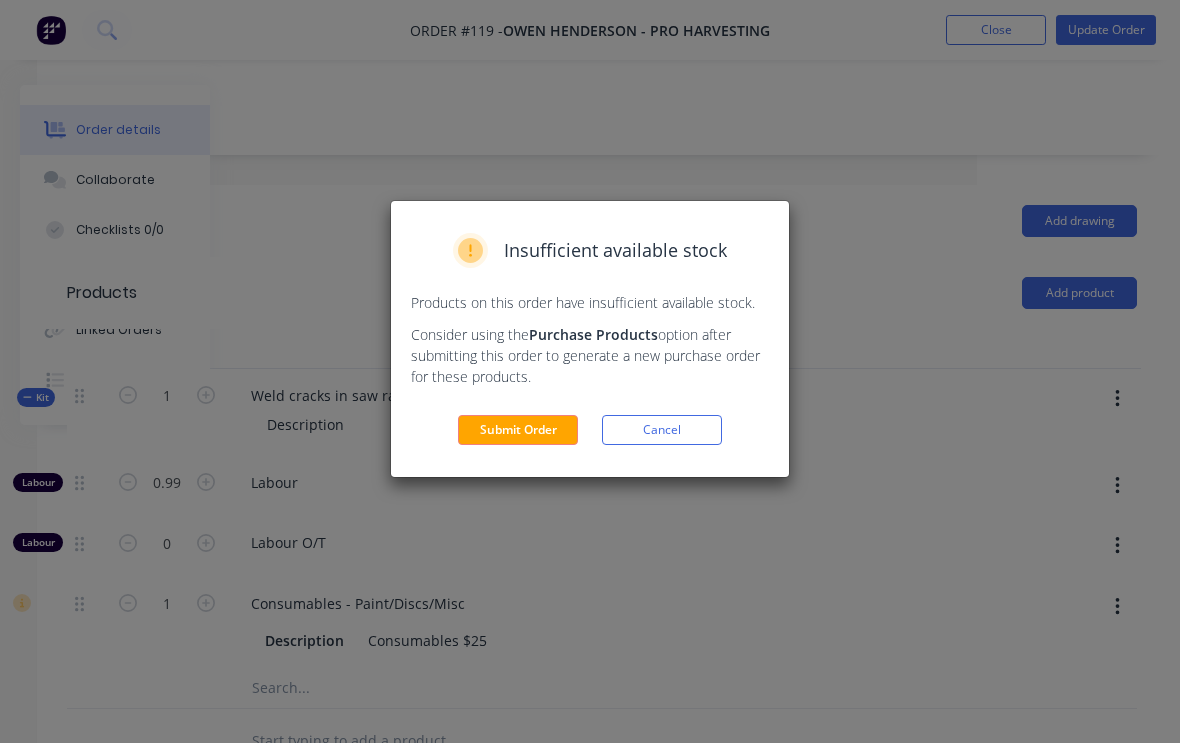 click on "Submit Order" at bounding box center [518, 430] 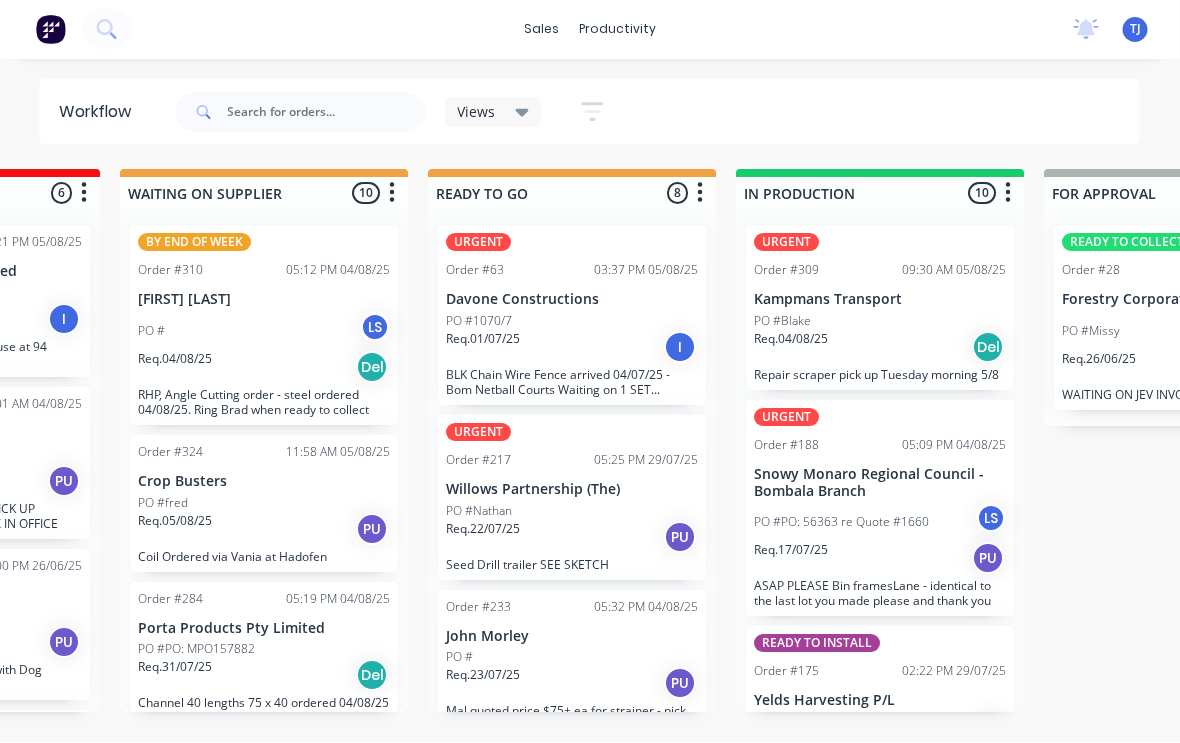 scroll, scrollTop: 1, scrollLeft: 550, axis: both 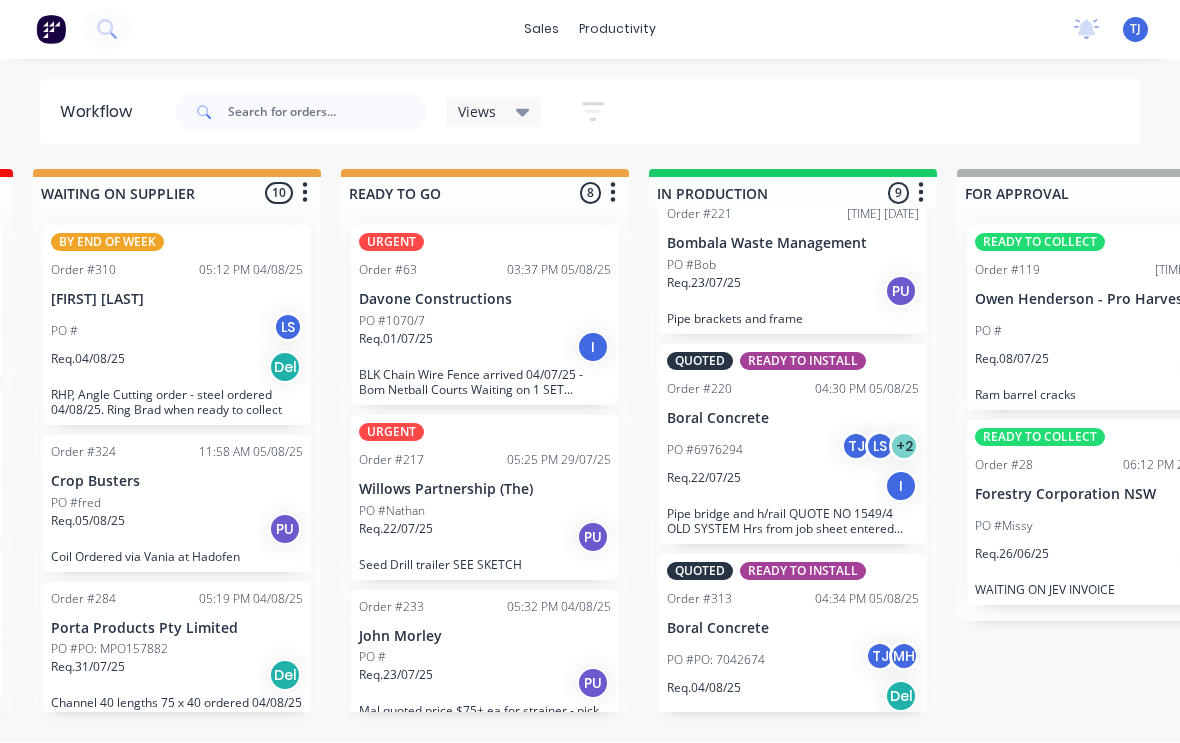 click on "Req. 01/07/25 I" at bounding box center (485, 348) 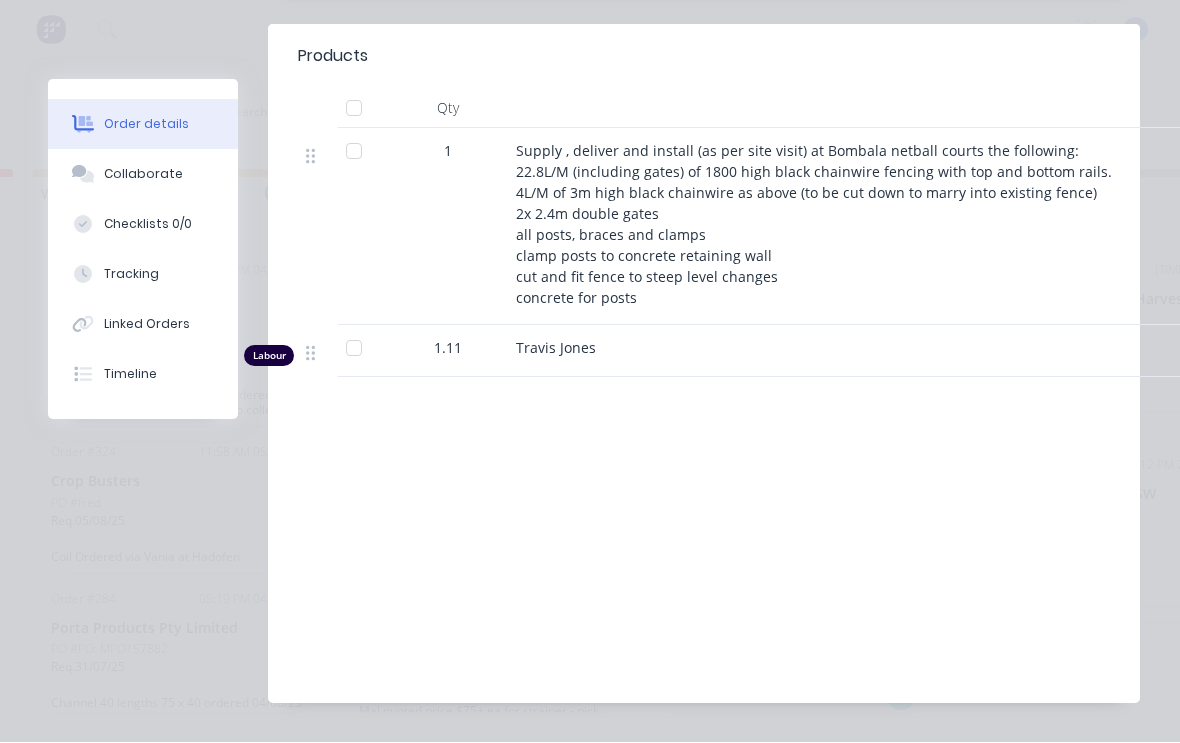 scroll, scrollTop: 536, scrollLeft: 0, axis: vertical 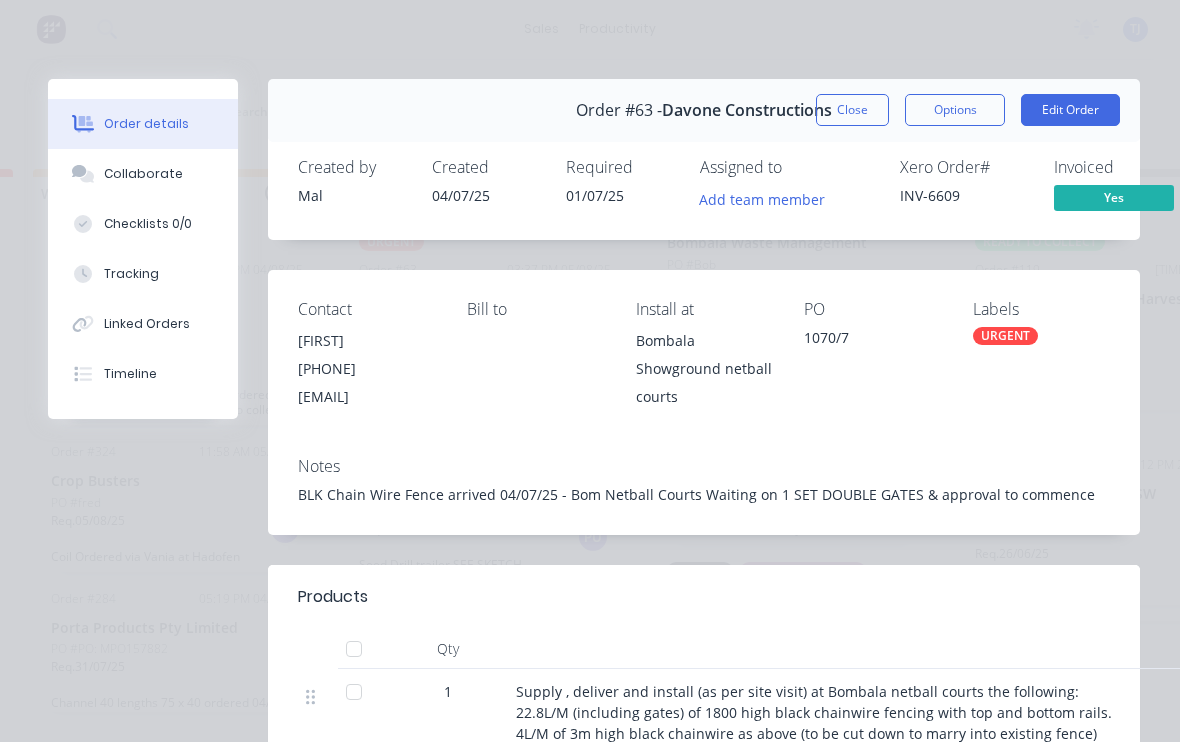 click on "Close" at bounding box center [852, 111] 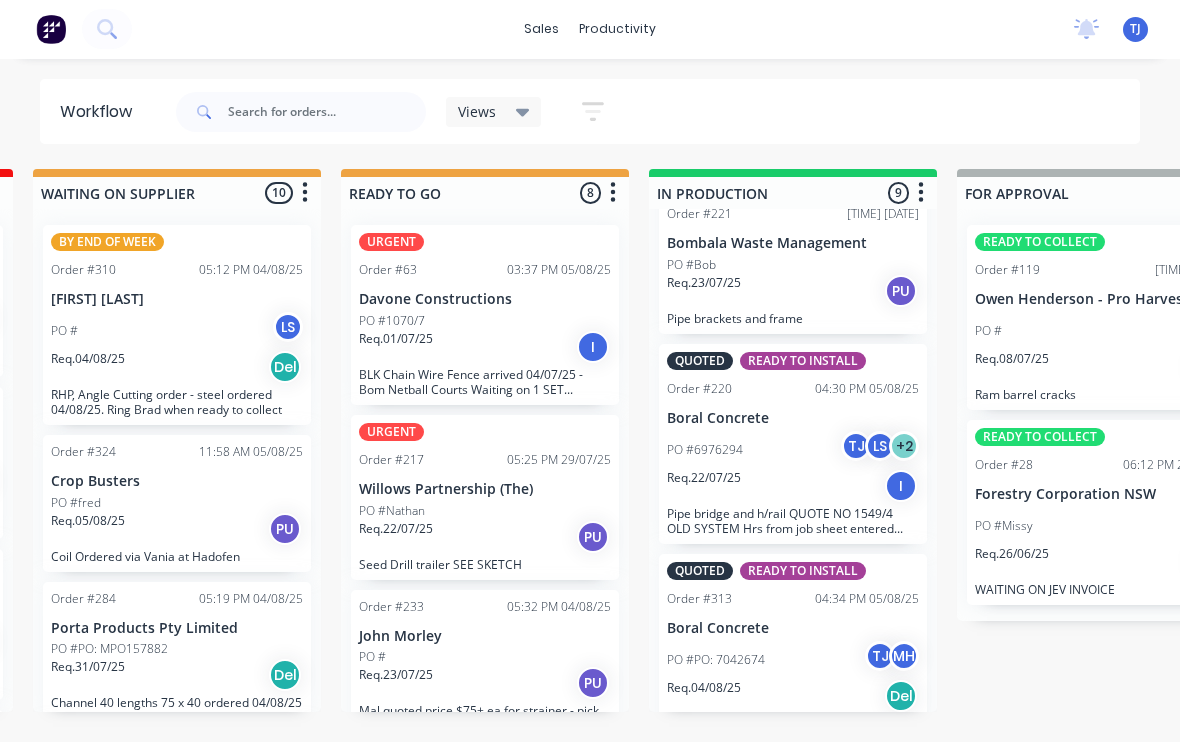 scroll, scrollTop: 0, scrollLeft: 0, axis: both 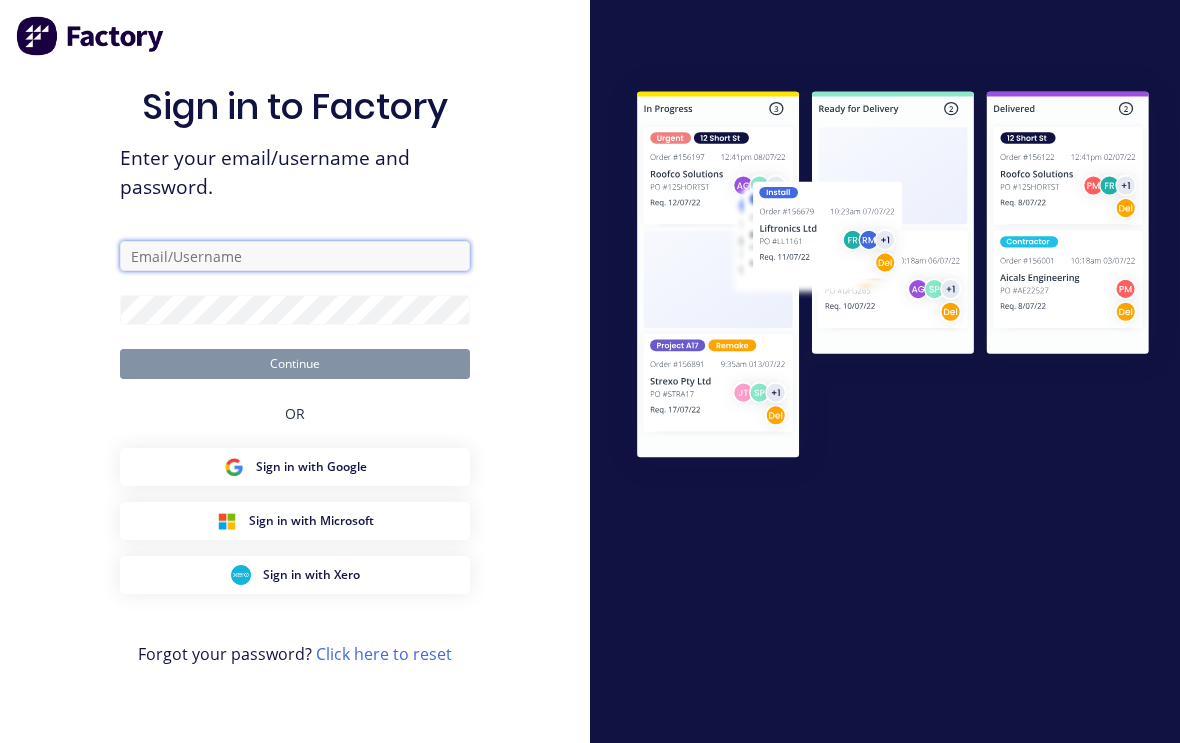 click at bounding box center (295, 256) 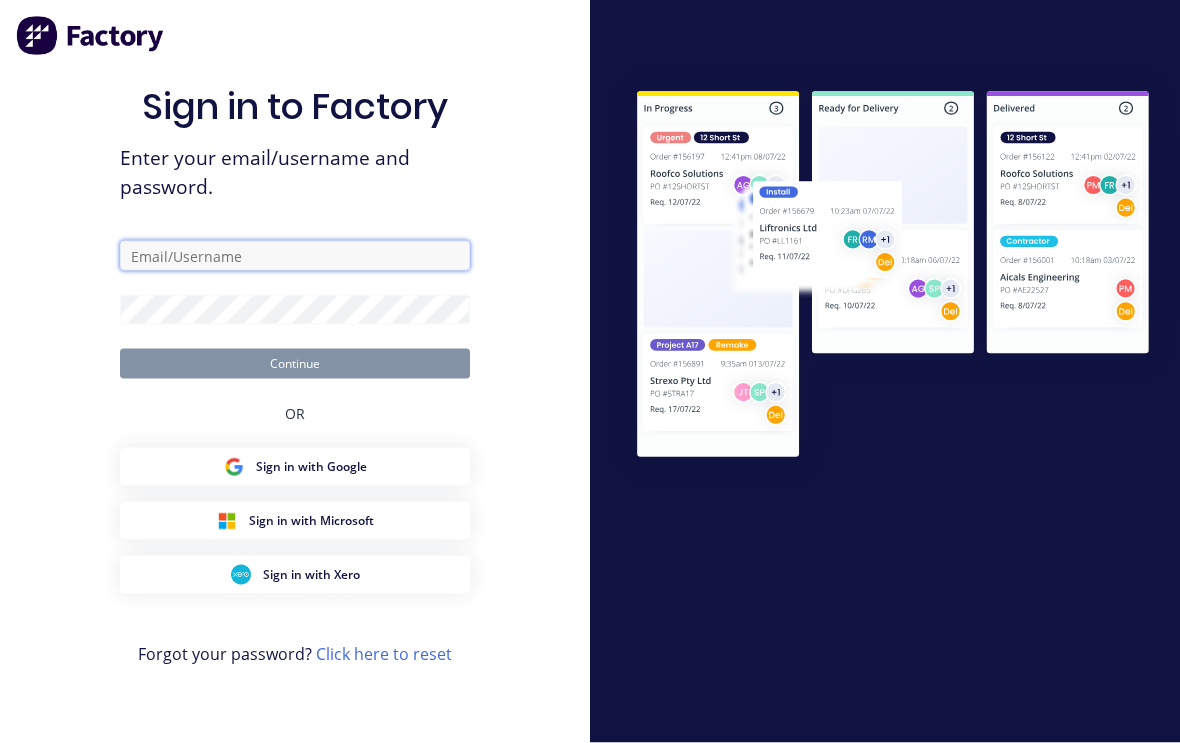 type on "[EMAIL]" 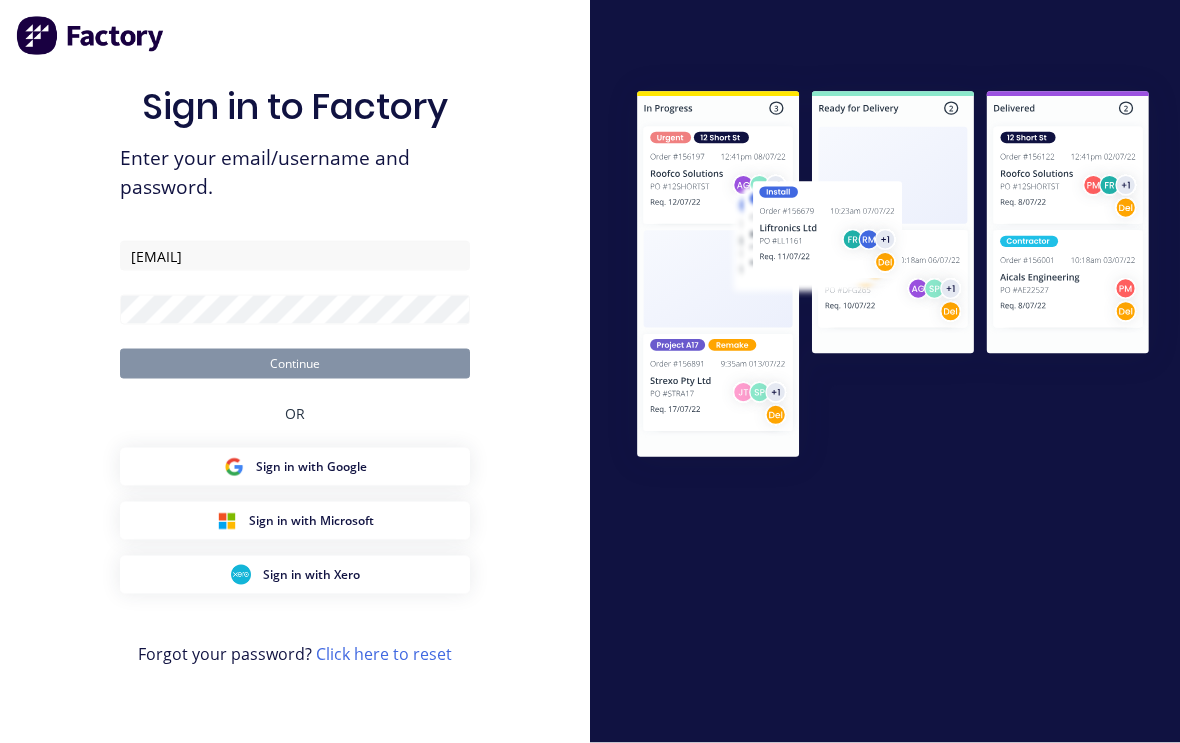 click on "Continue" at bounding box center [295, 364] 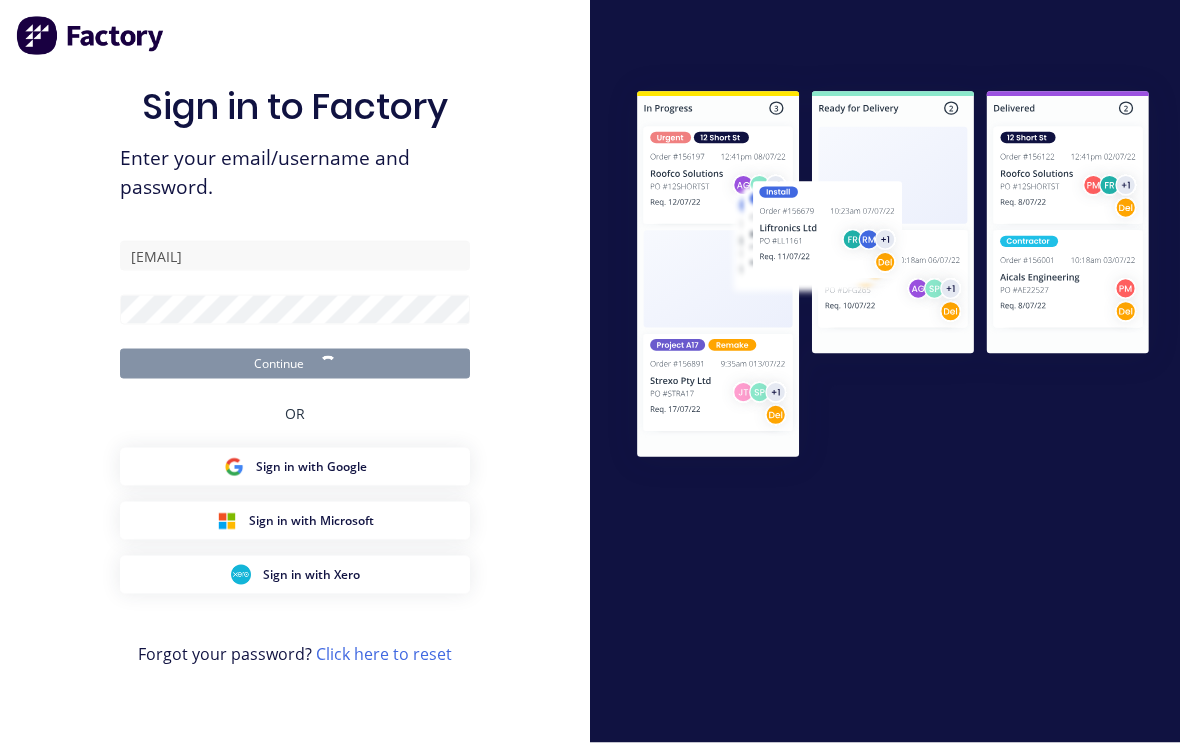 scroll, scrollTop: 4, scrollLeft: 0, axis: vertical 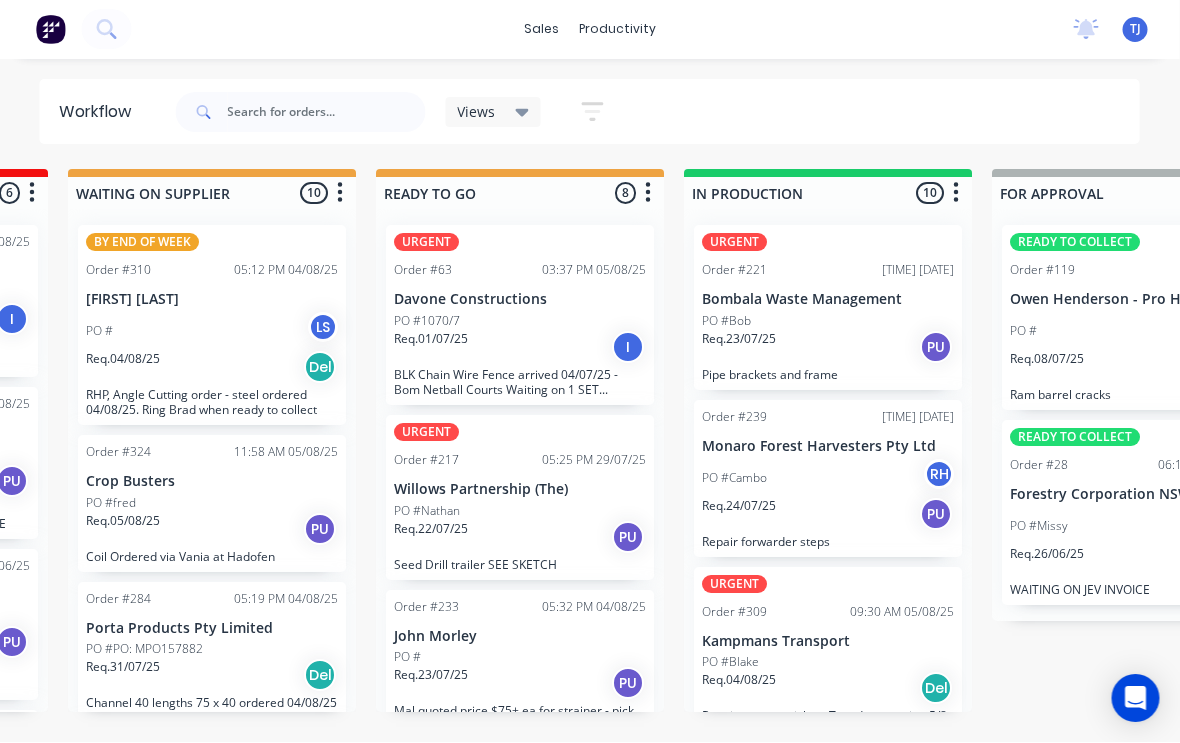 click on "Bombala Waste Management" at bounding box center [829, 300] 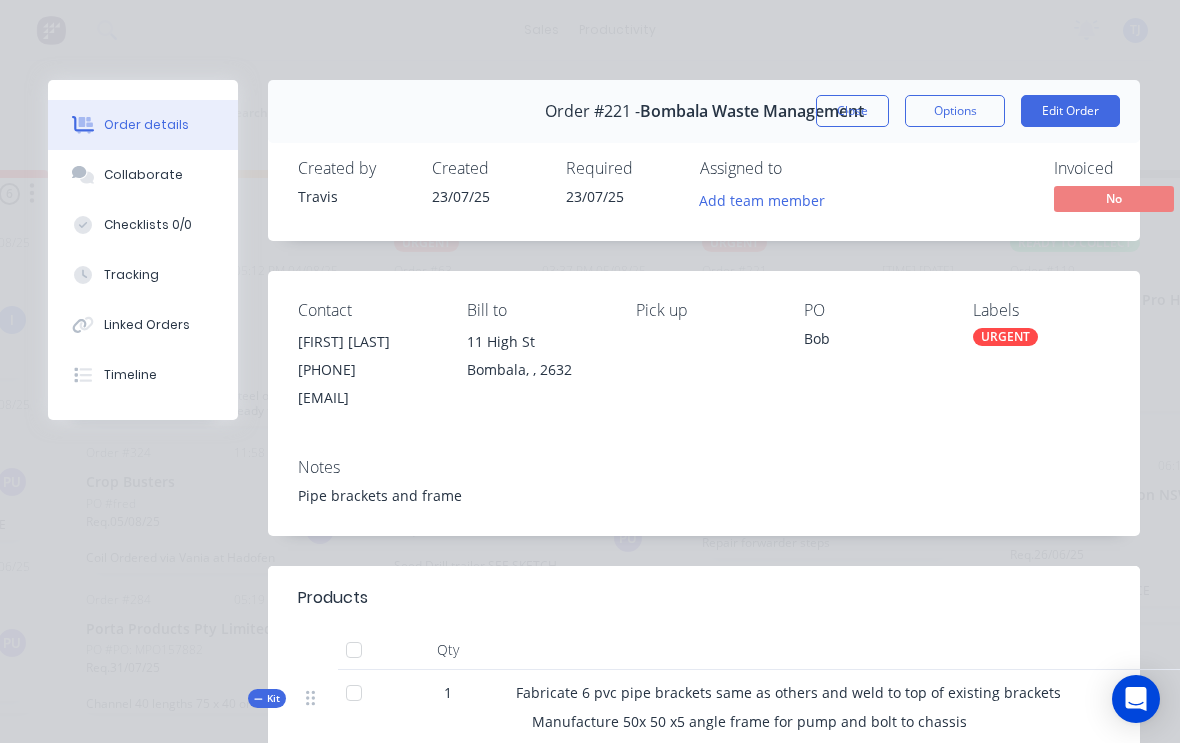 click on "Edit Order" at bounding box center (1070, 111) 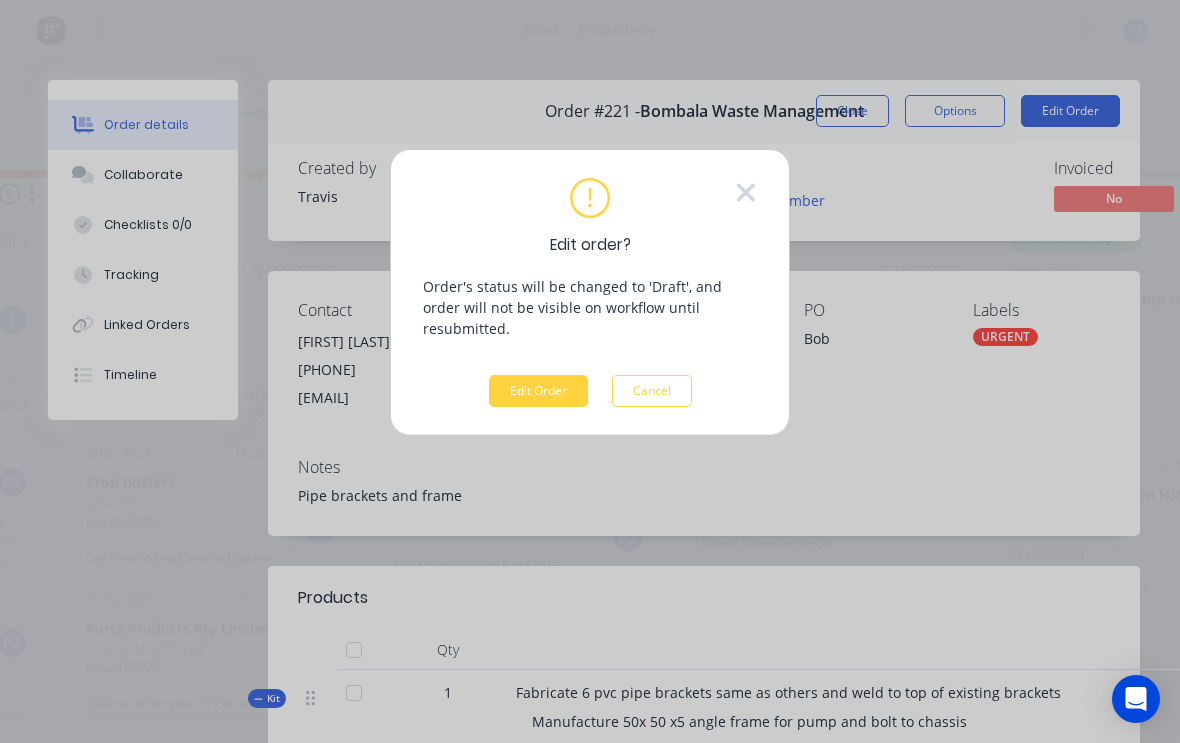 click on "Edit Order" at bounding box center (538, 391) 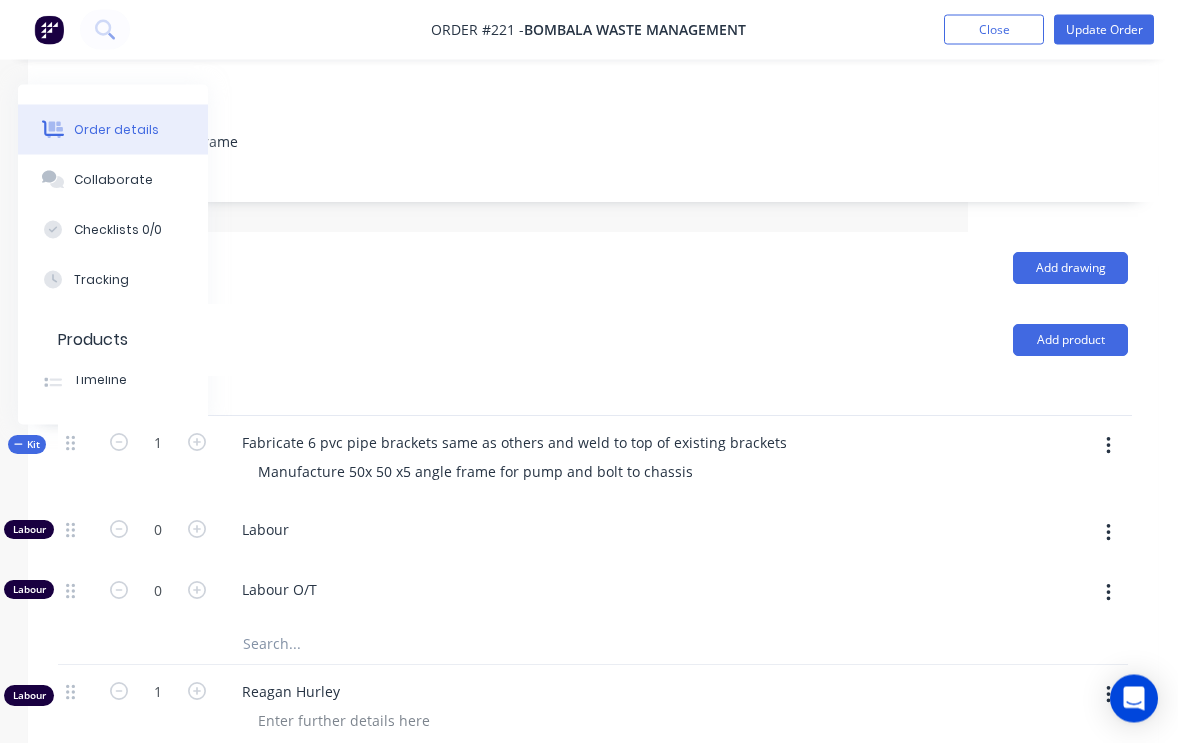 scroll, scrollTop: 326, scrollLeft: 210, axis: both 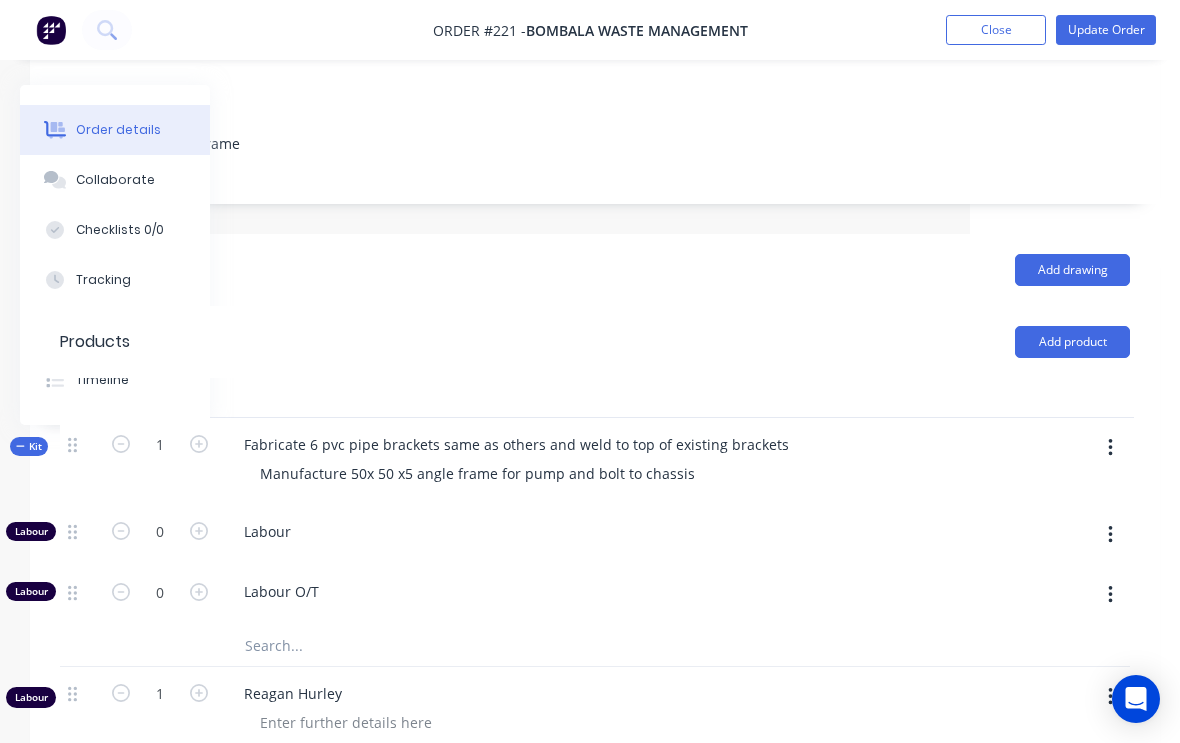 click at bounding box center (1110, 448) 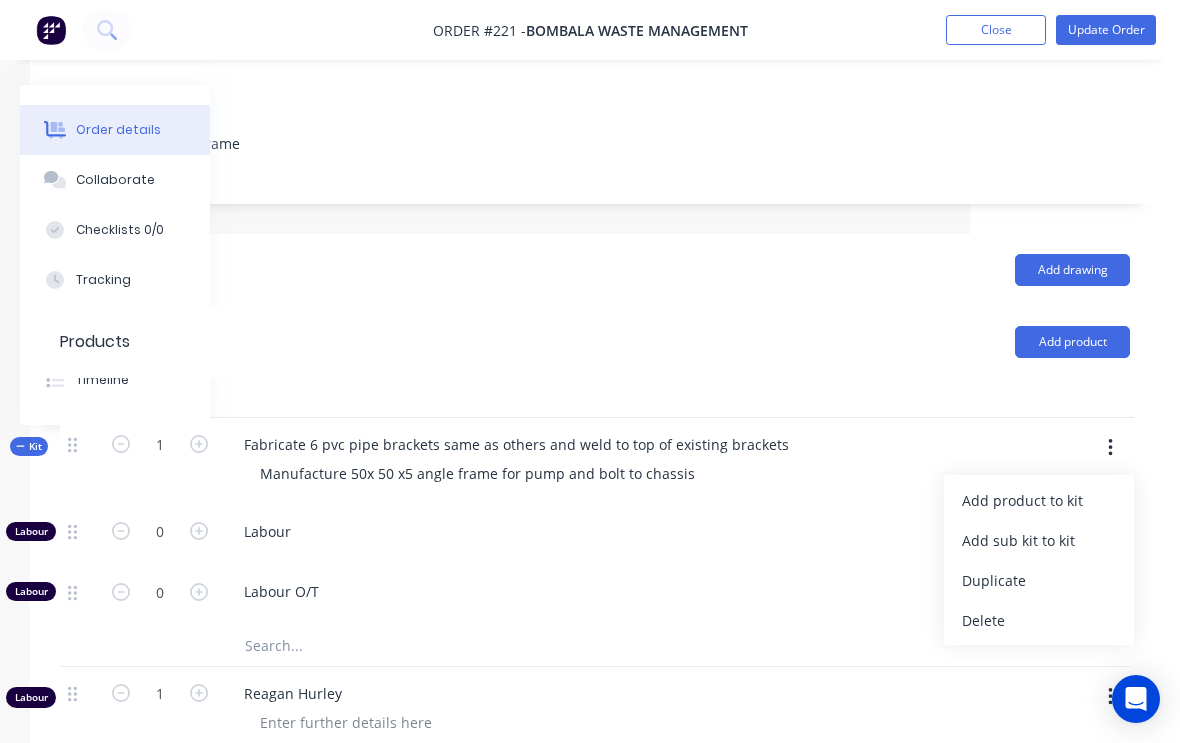 click on "Add product to kit" at bounding box center [1039, 500] 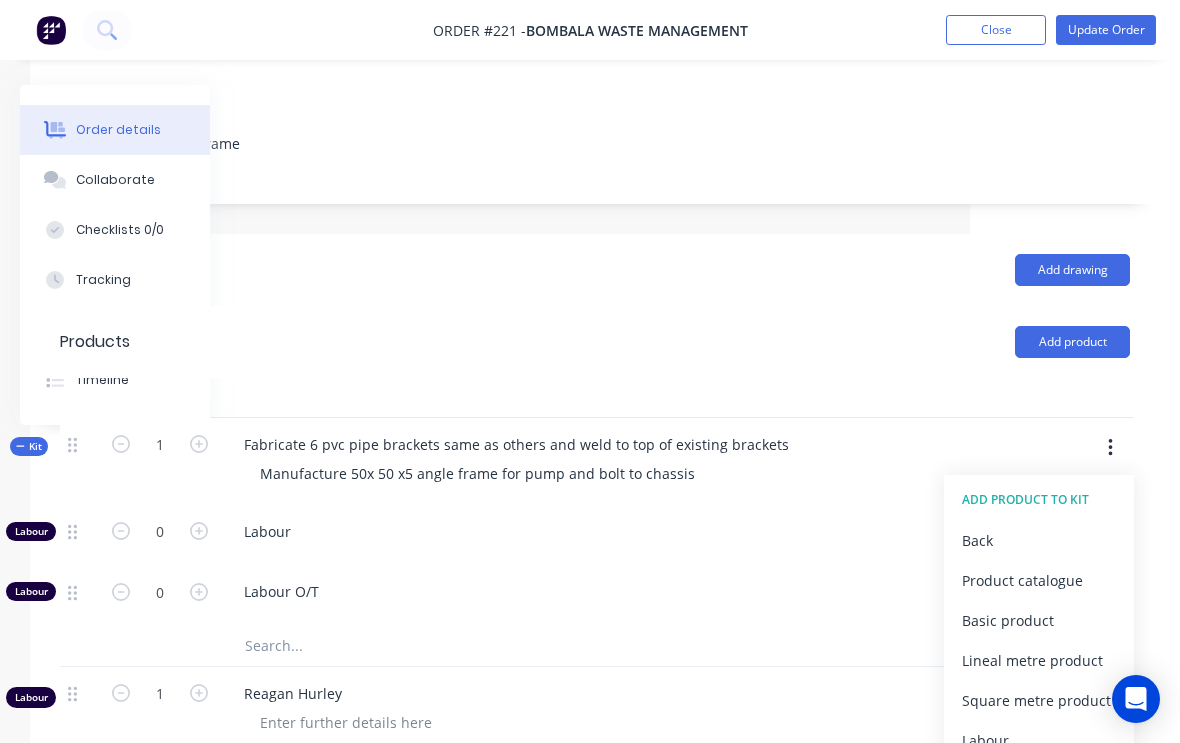 click on "Product catalogue" at bounding box center [1039, 580] 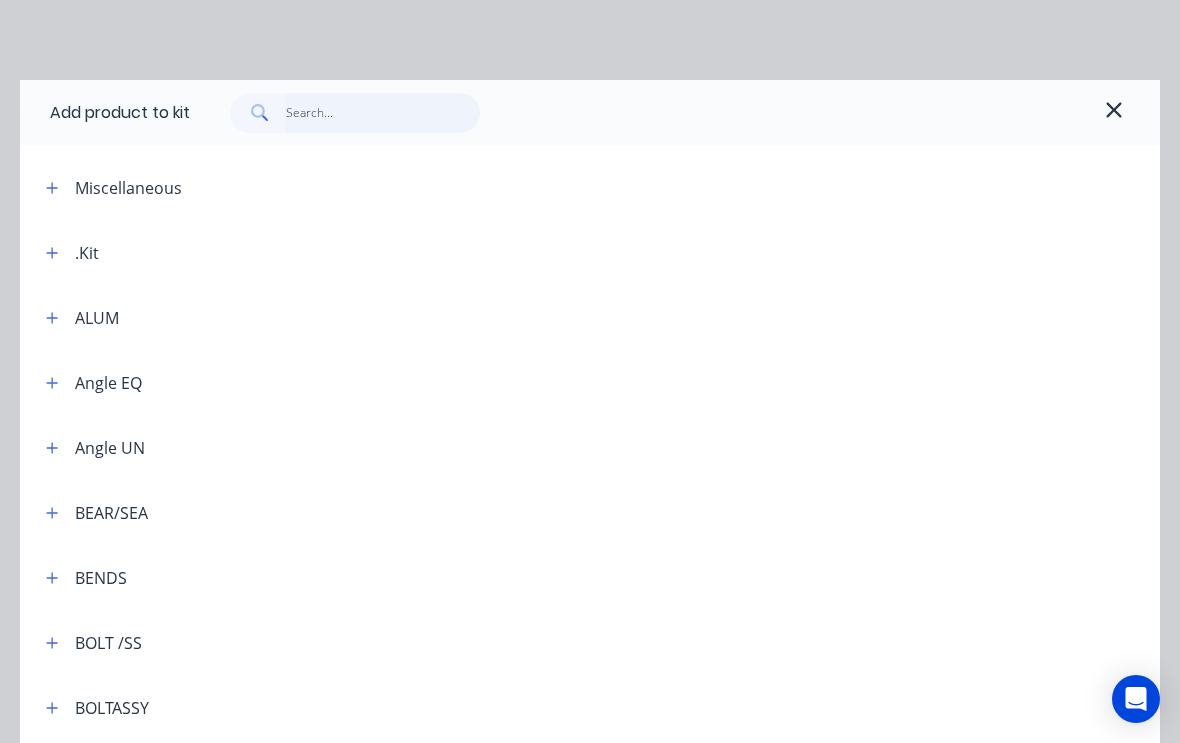 click at bounding box center [383, 113] 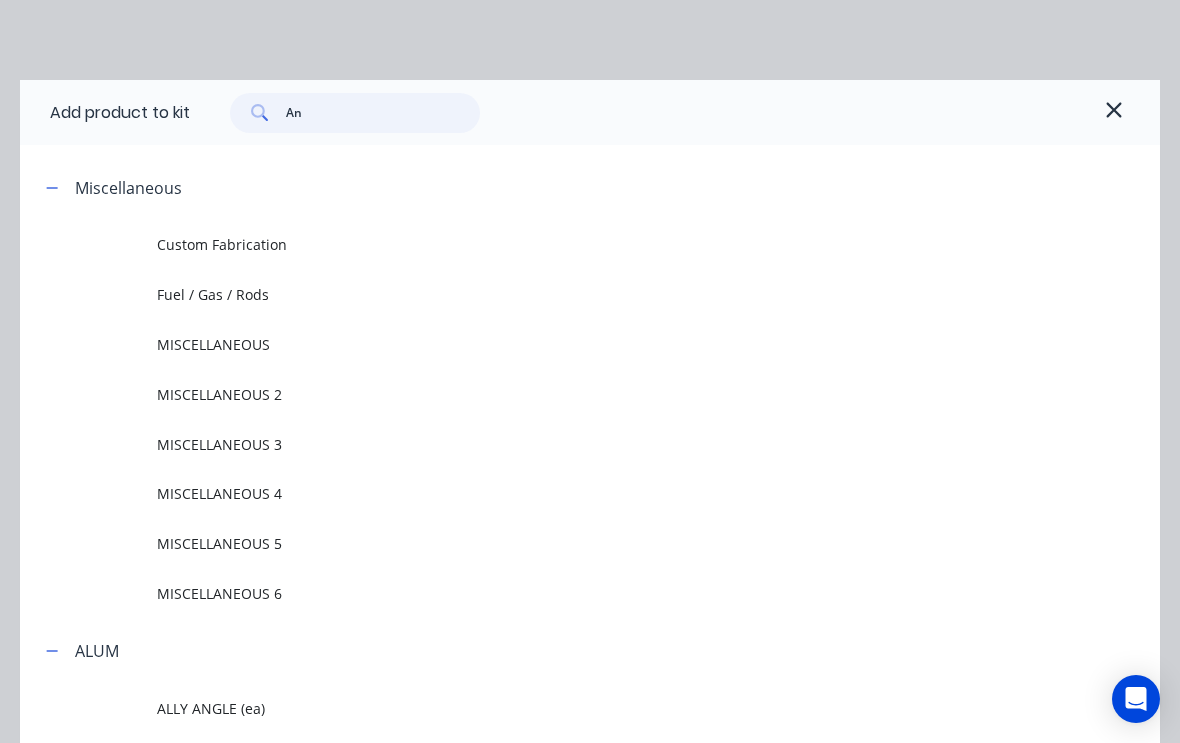 type on "Ang" 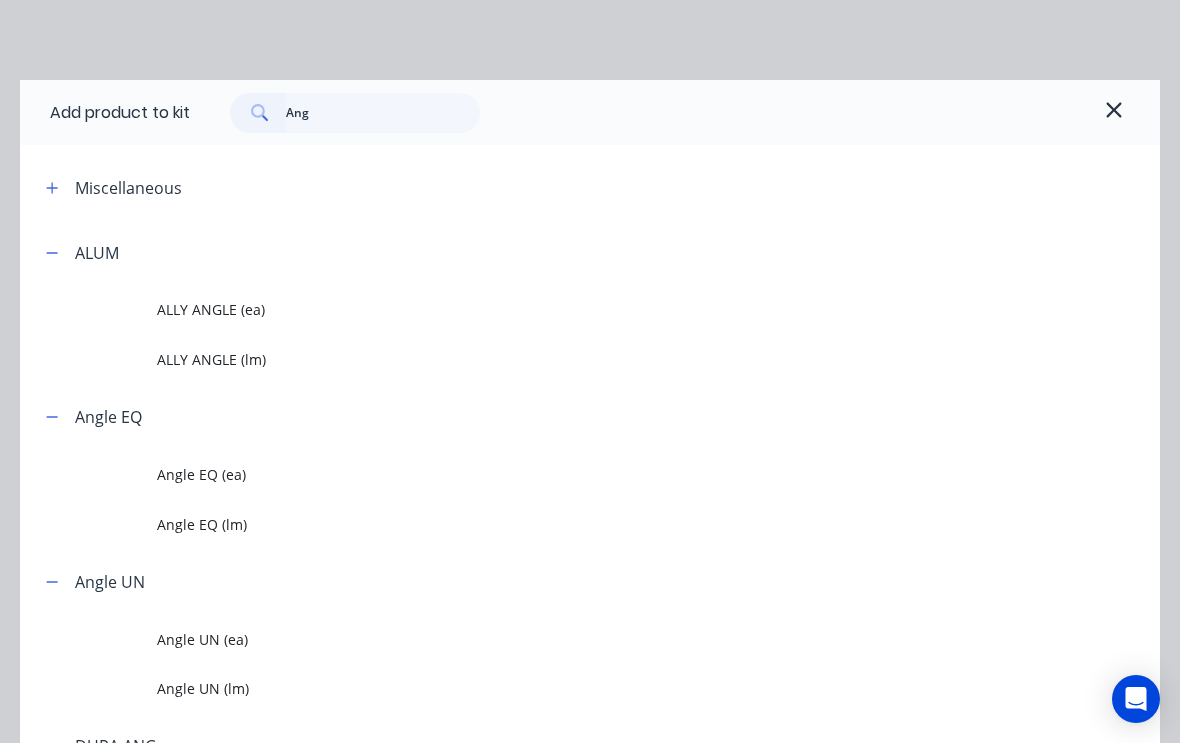click on "Angle EQ (lm)" at bounding box center [658, 524] 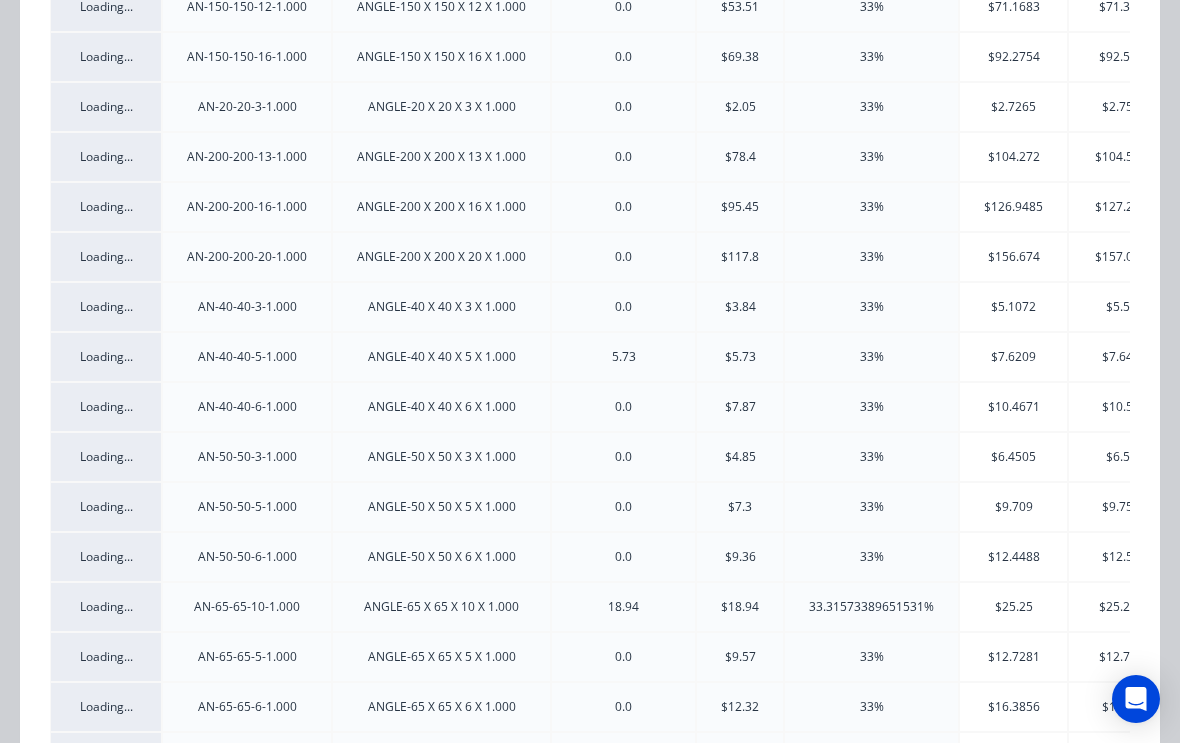 scroll, scrollTop: 1142, scrollLeft: 0, axis: vertical 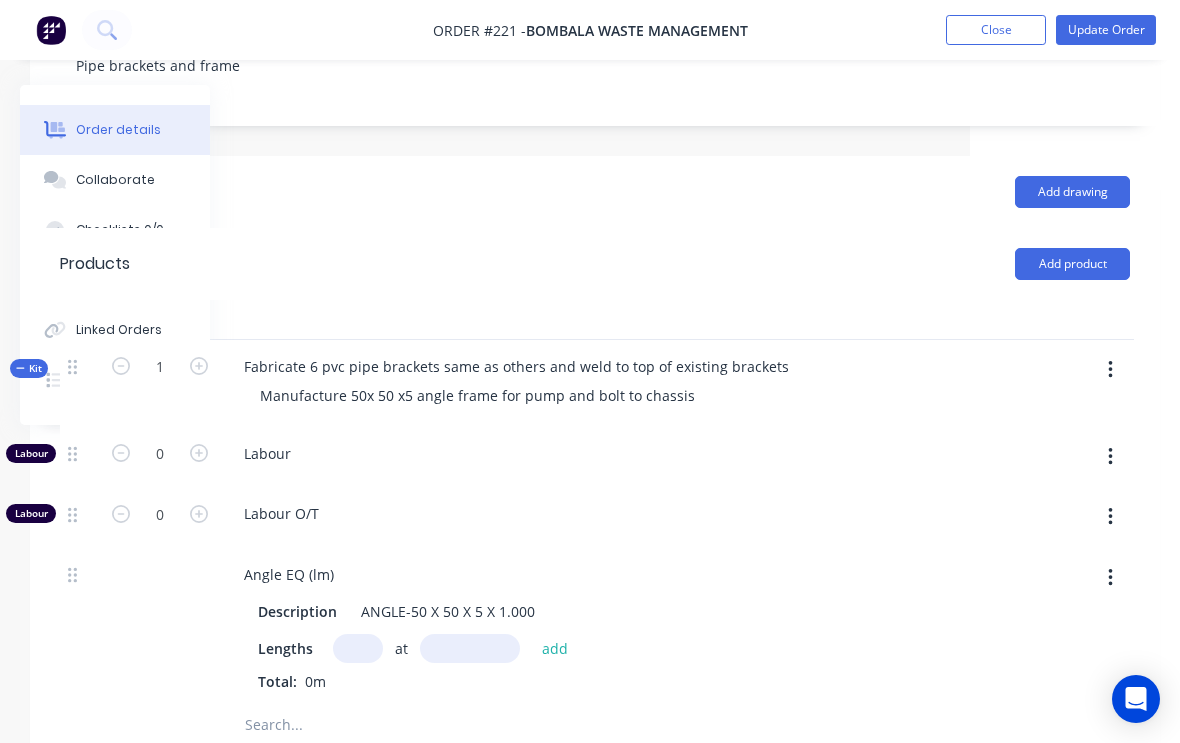 click at bounding box center (358, 648) 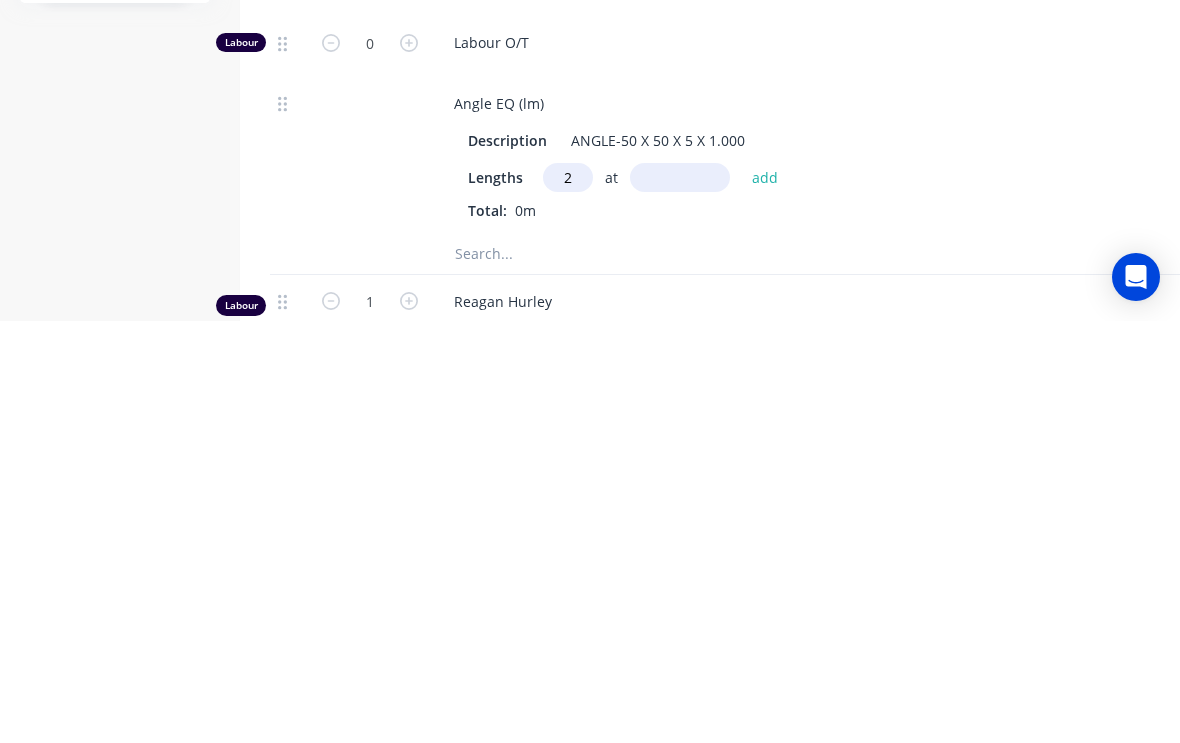 type on "2" 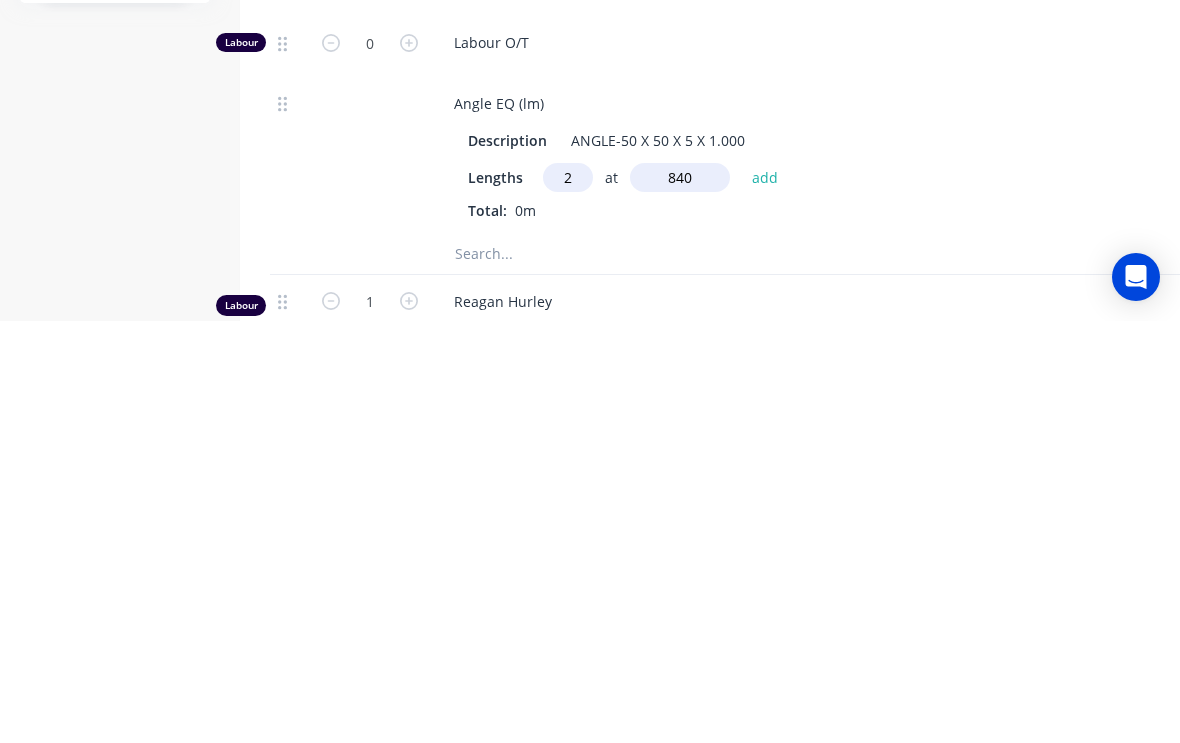 type on "840" 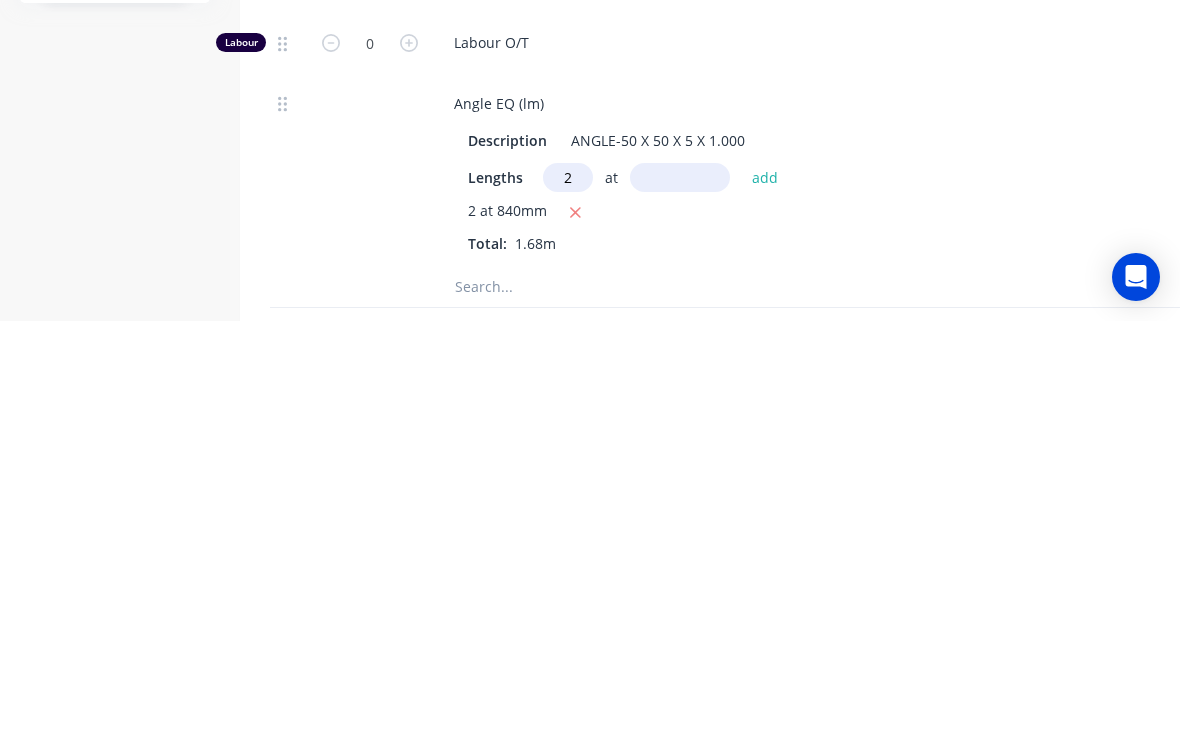 type on "2" 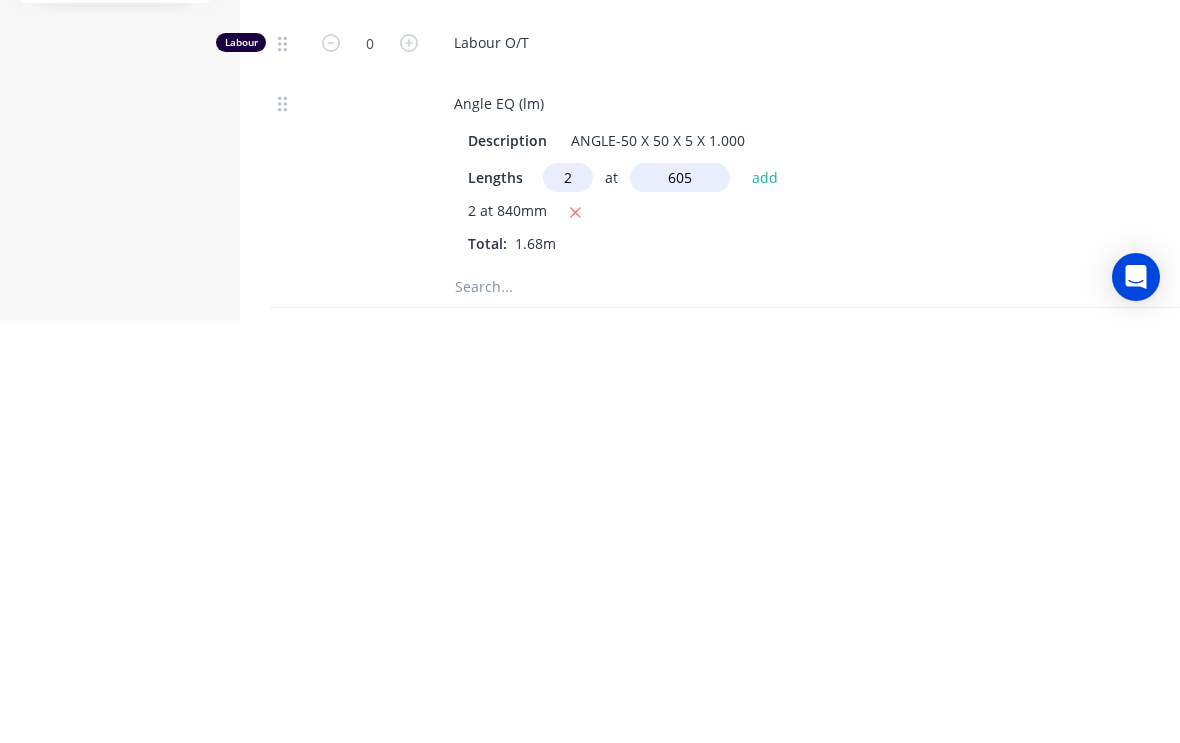 type on "605" 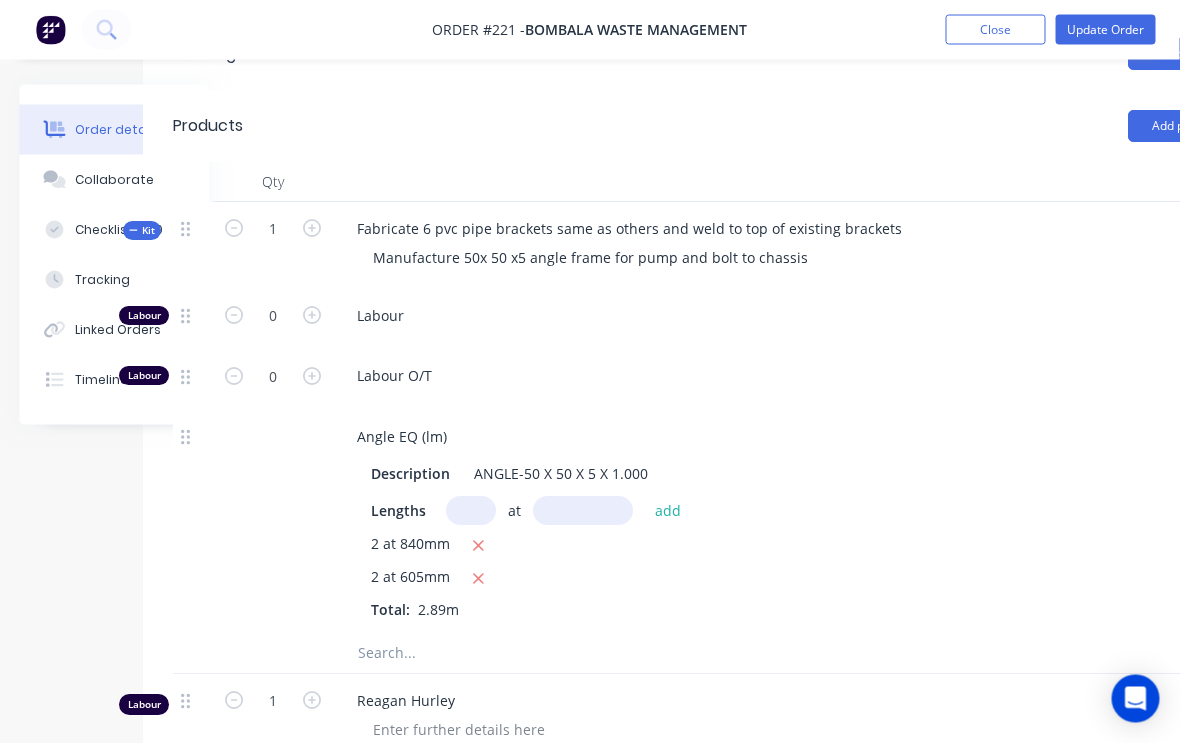 scroll, scrollTop: 542, scrollLeft: 97, axis: both 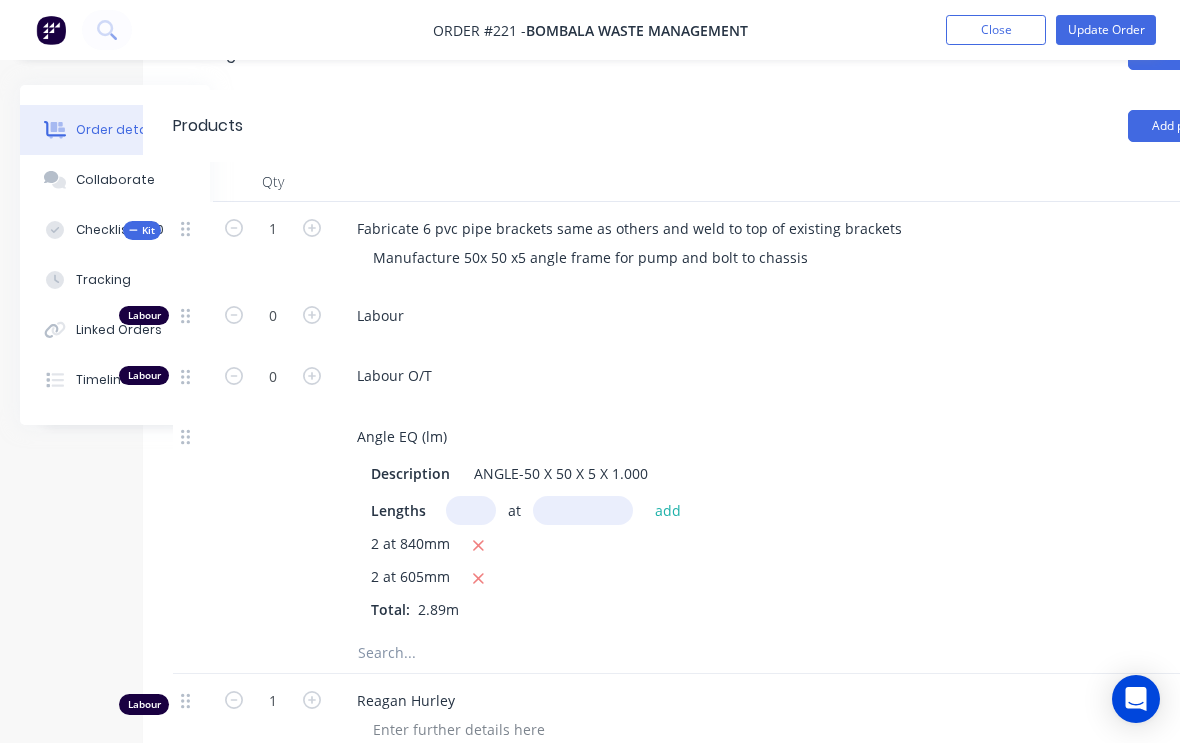 click on "Update Order" at bounding box center (1106, 30) 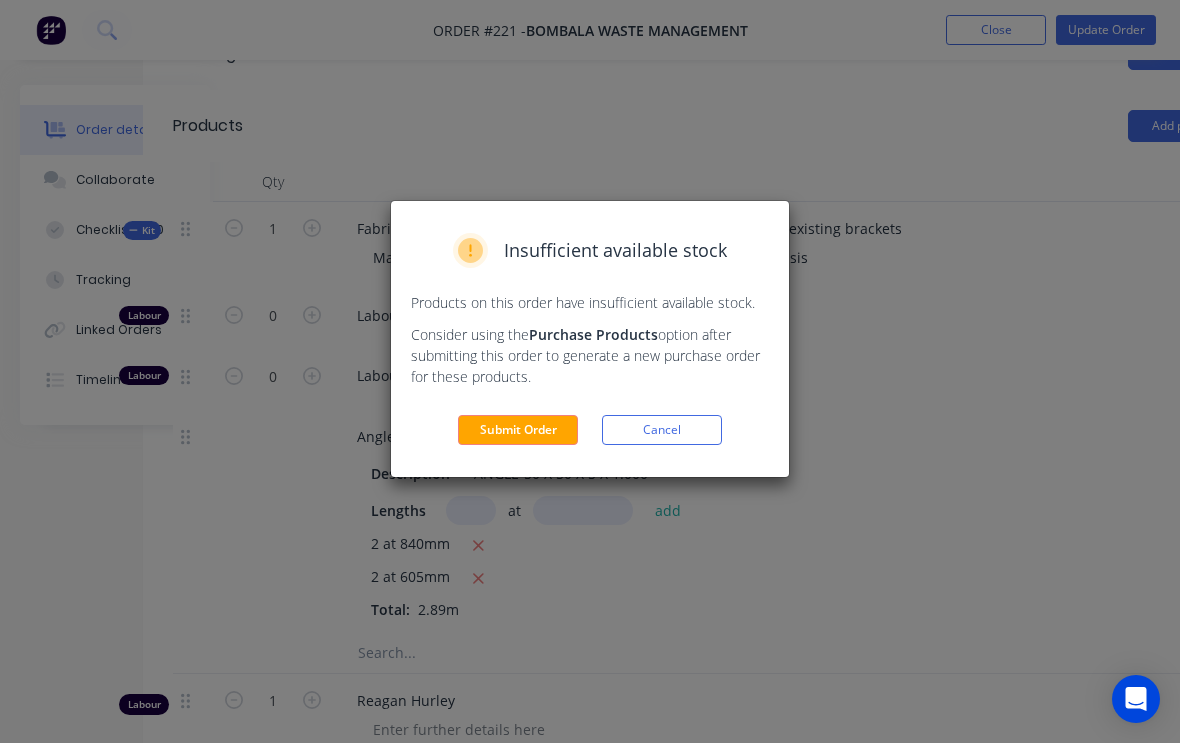 click on "Submit Order" at bounding box center [518, 430] 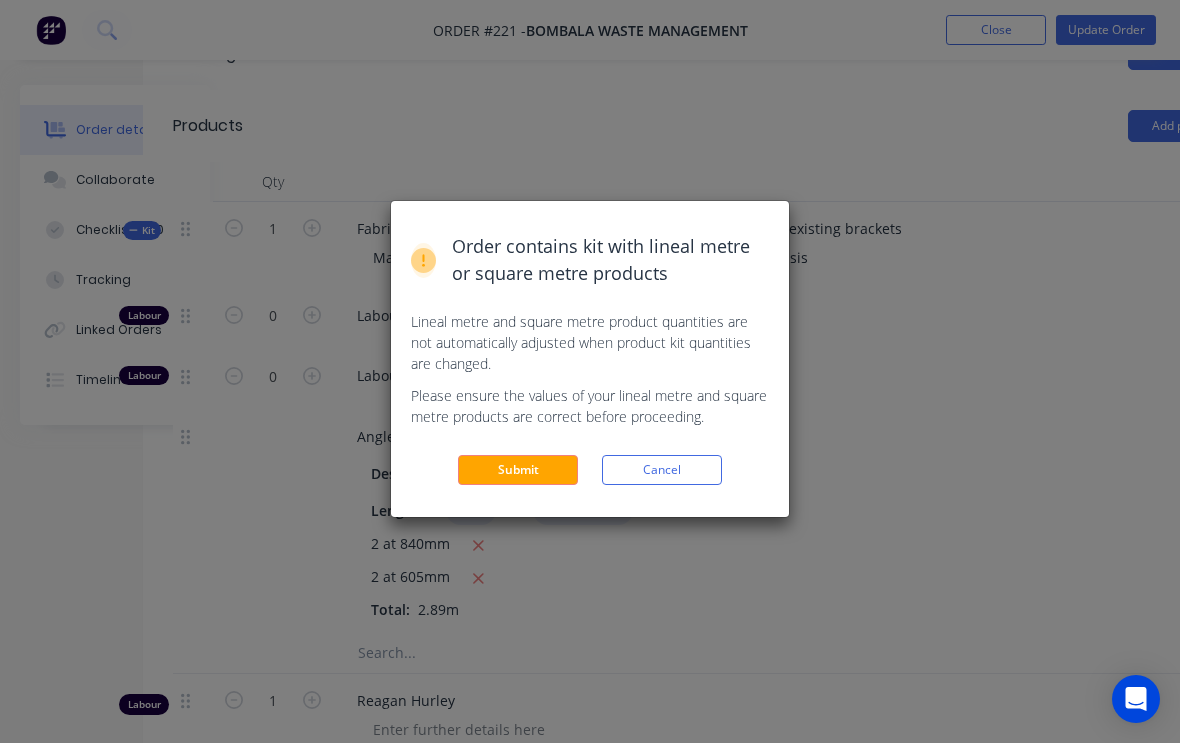 click on "Submit" at bounding box center [518, 470] 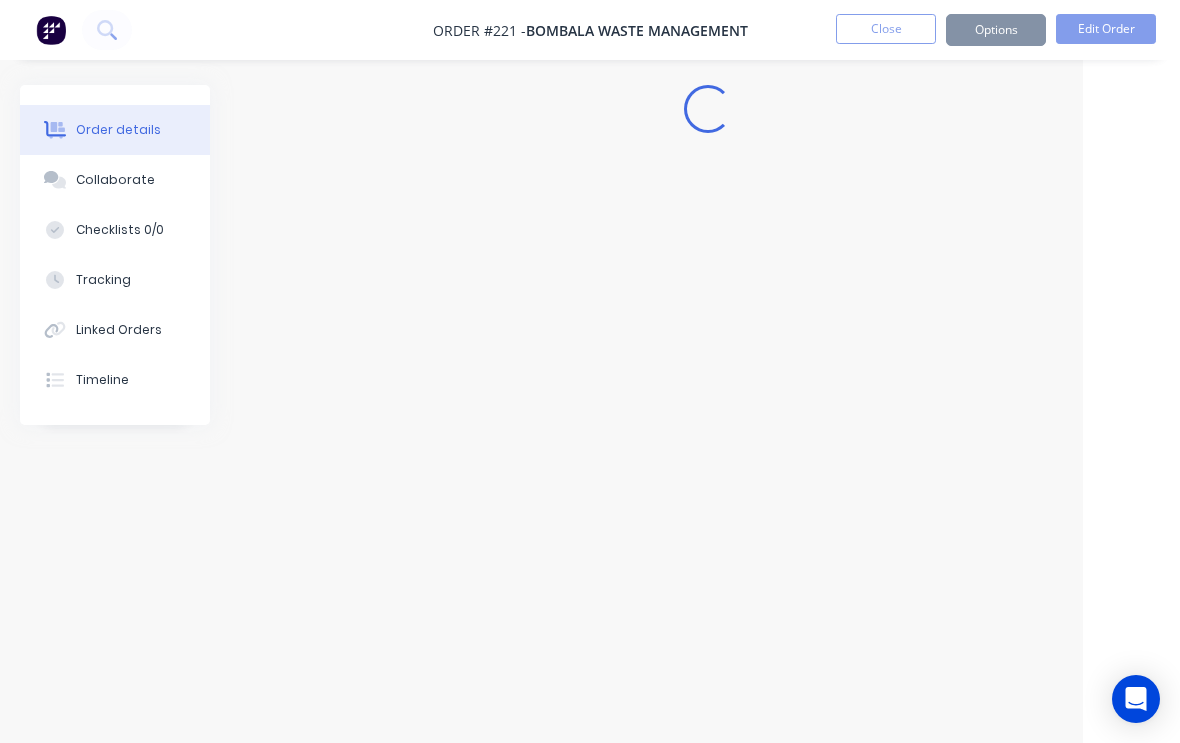 scroll, scrollTop: 0, scrollLeft: 97, axis: horizontal 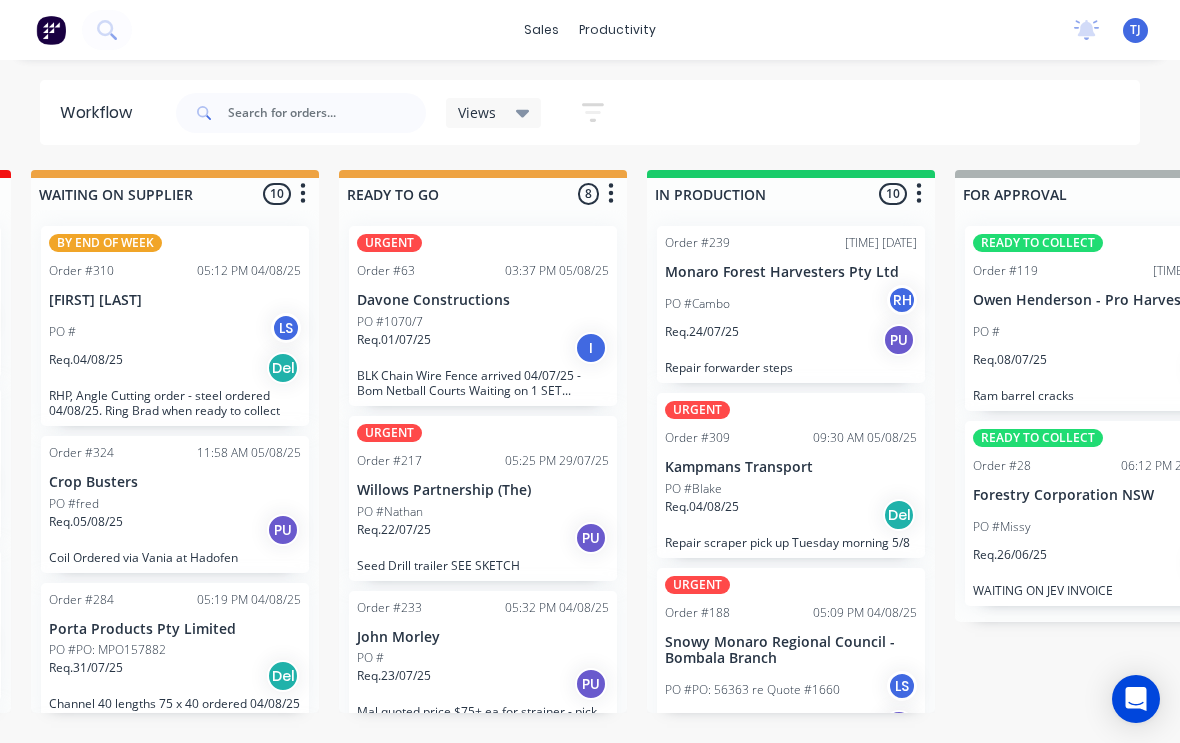 click on "No new notifications Mark all as read You have no notifications TJ MCH Welding & Engineering Pty ... [FIRST] [LAST] Standard User (No Pricing) Profile Sign out" at bounding box center [1119, 30] 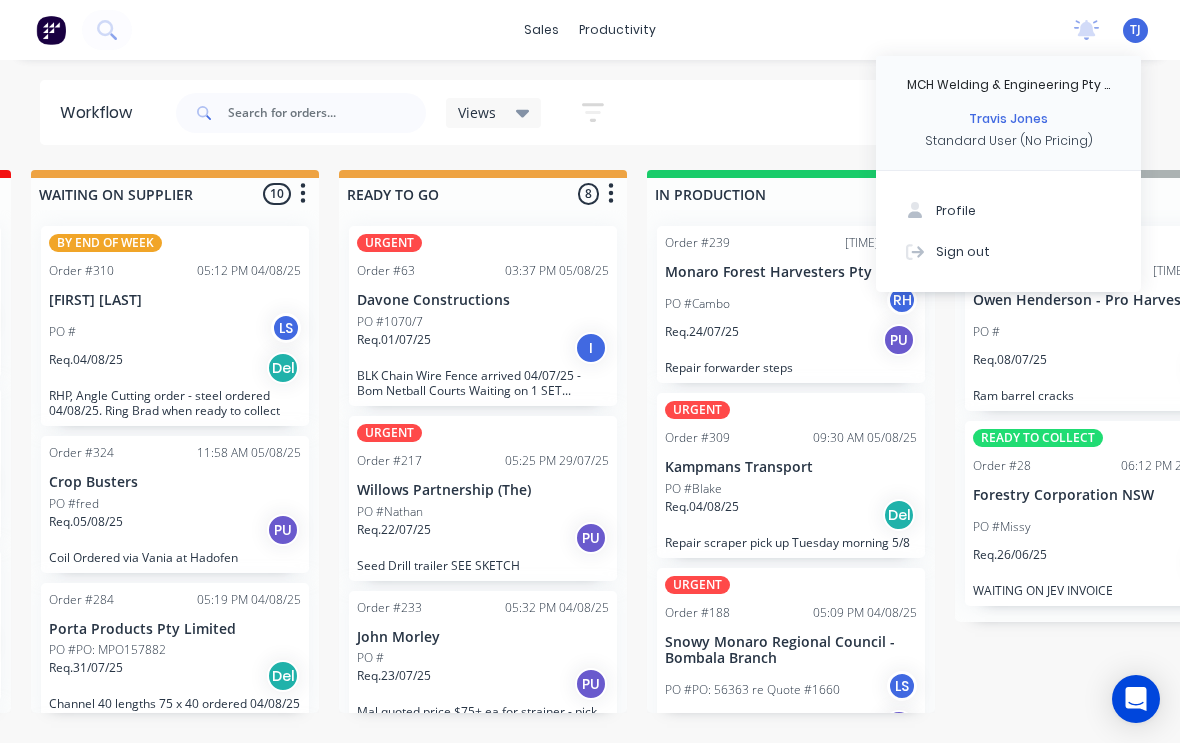 click on "Sign out" at bounding box center [963, 251] 